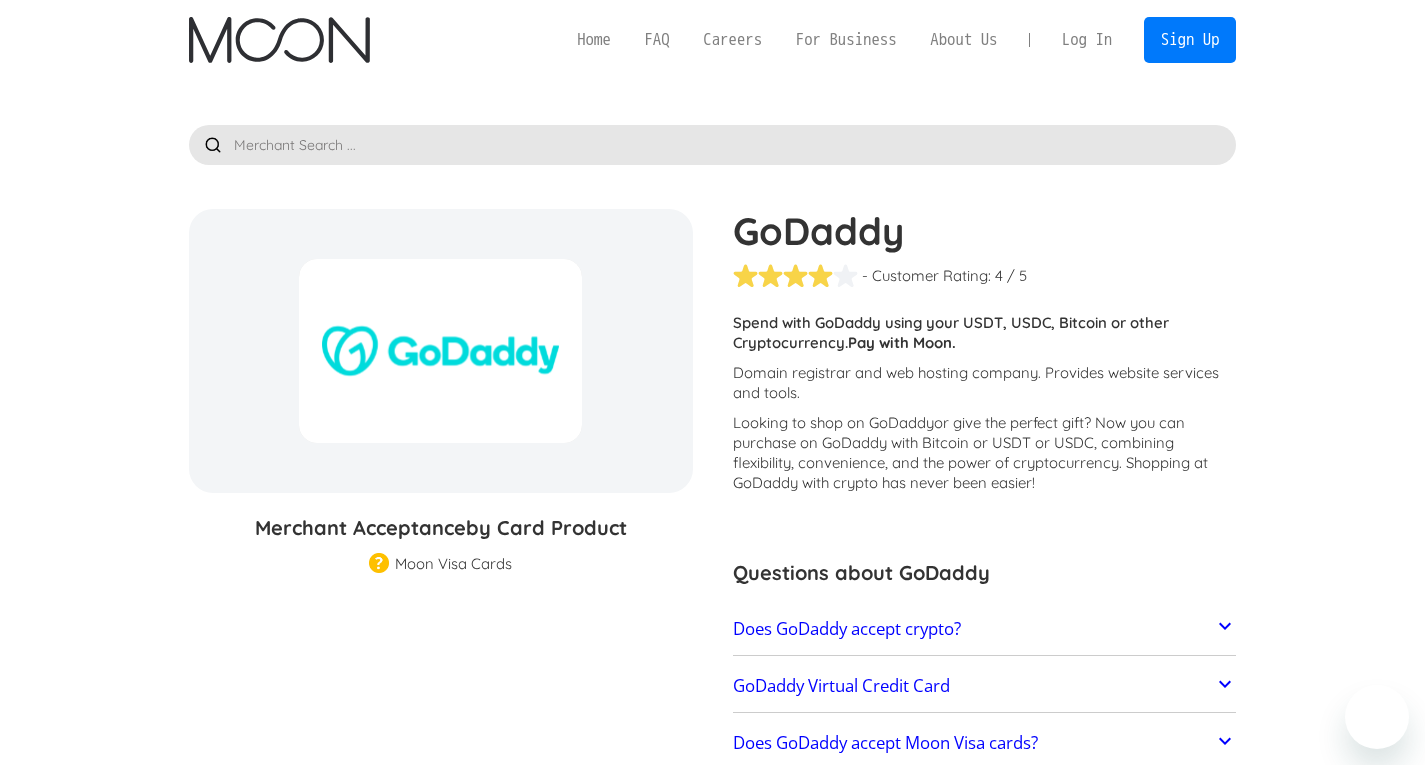 scroll, scrollTop: 0, scrollLeft: 0, axis: both 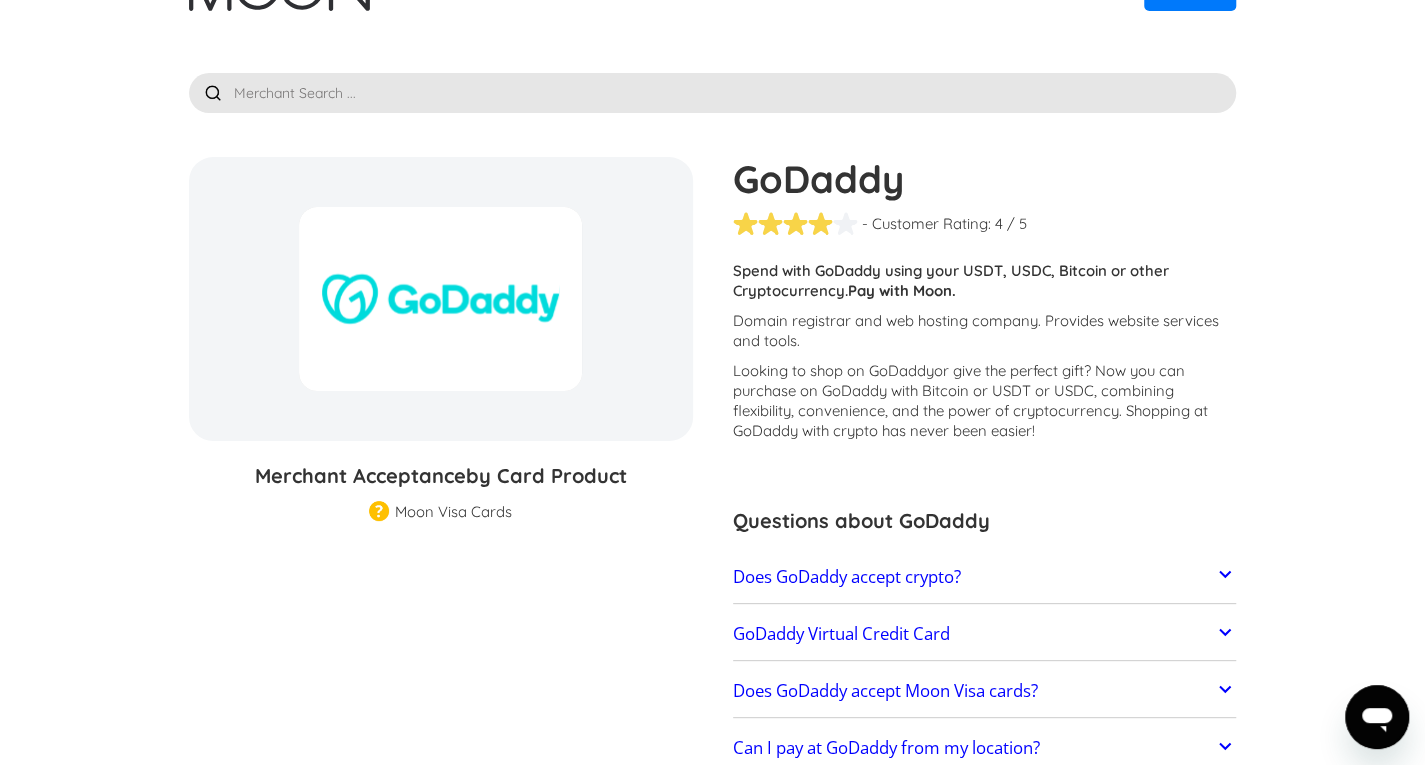 click on "GoDaddy Virtual Credit Card" at bounding box center [985, 634] 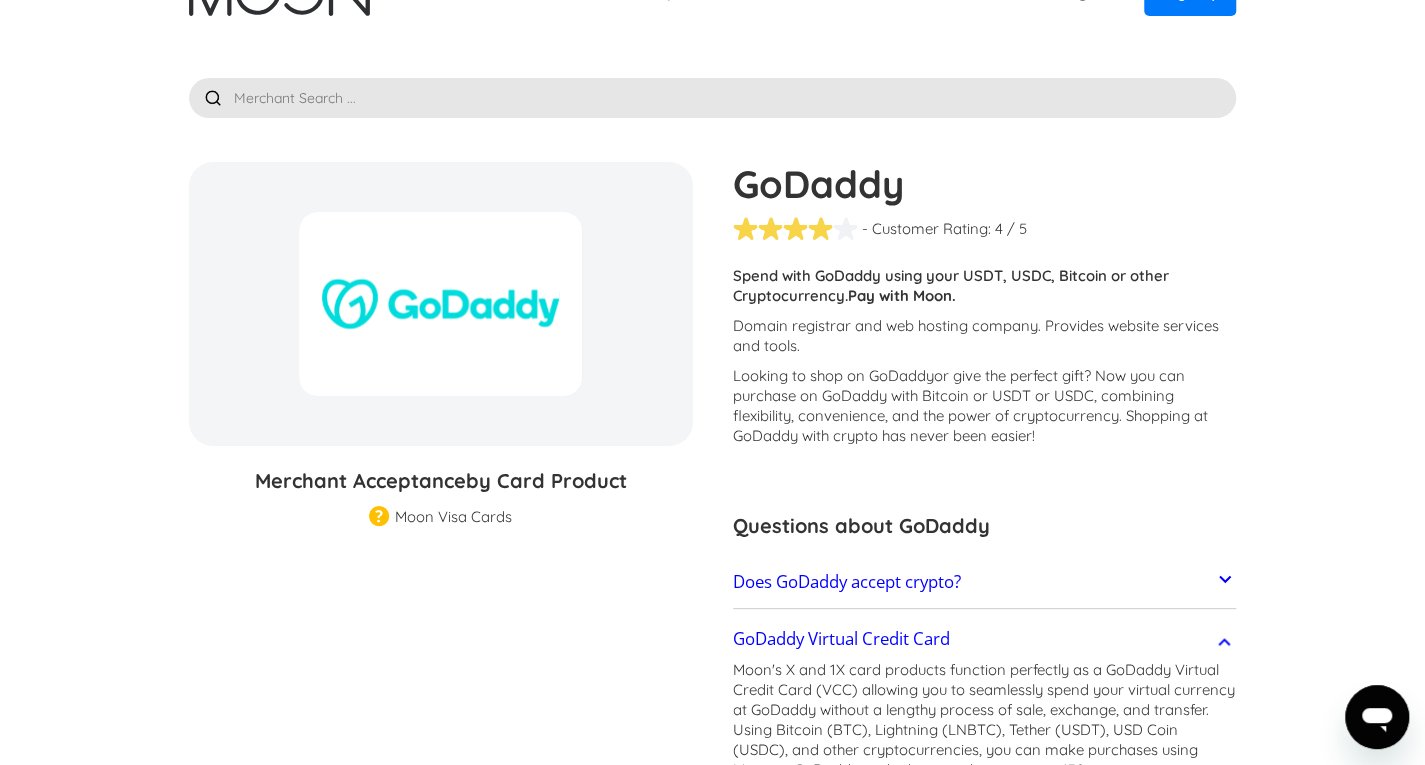 scroll, scrollTop: 0, scrollLeft: 0, axis: both 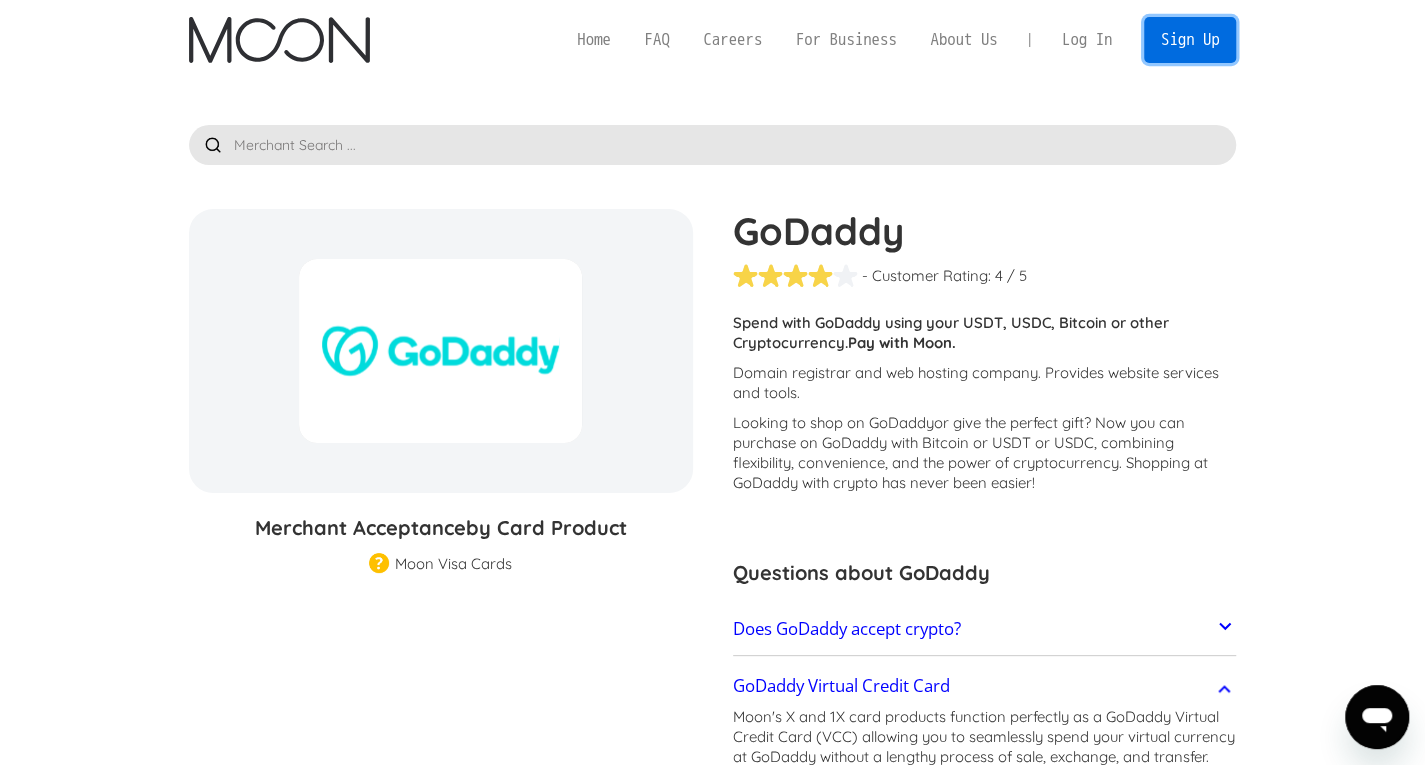 click on "Sign Up" at bounding box center (1190, 39) 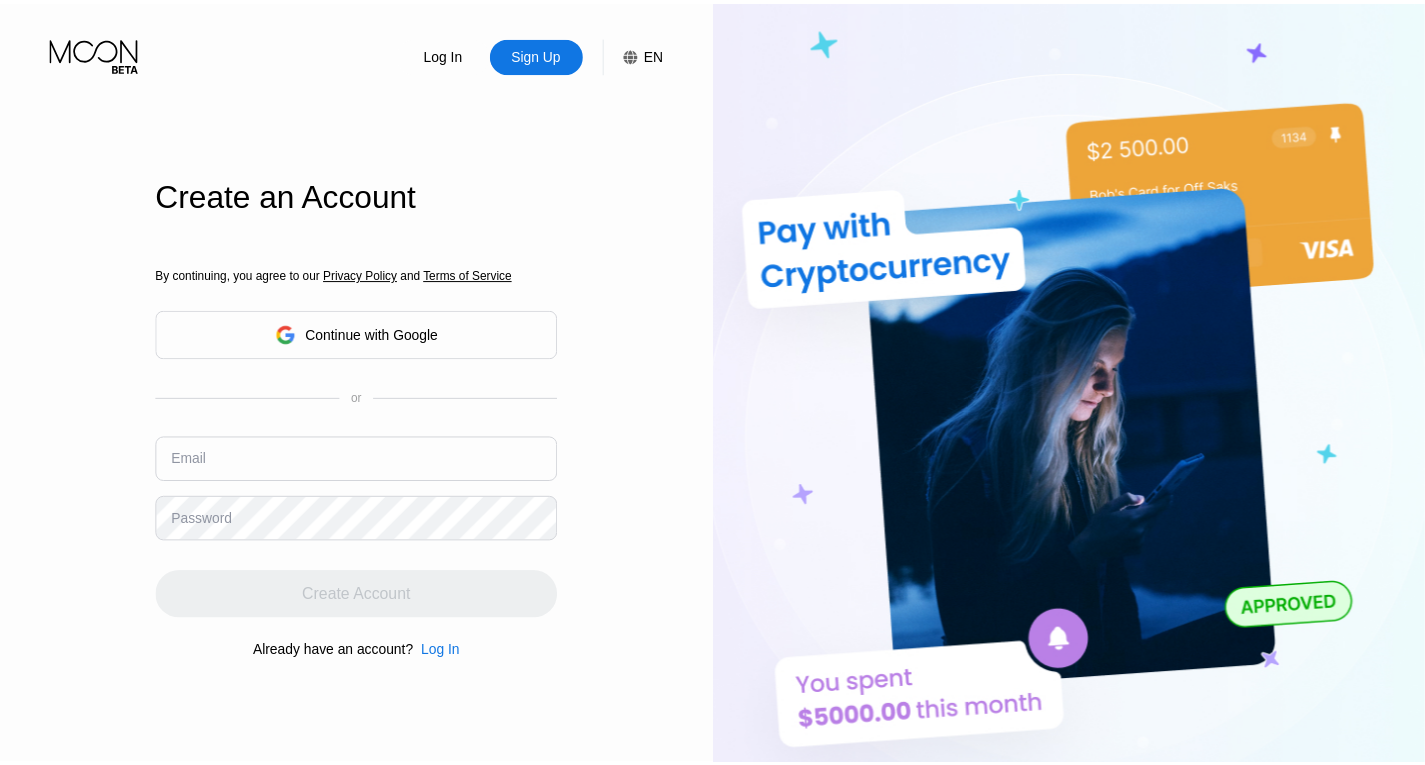 scroll, scrollTop: 0, scrollLeft: 0, axis: both 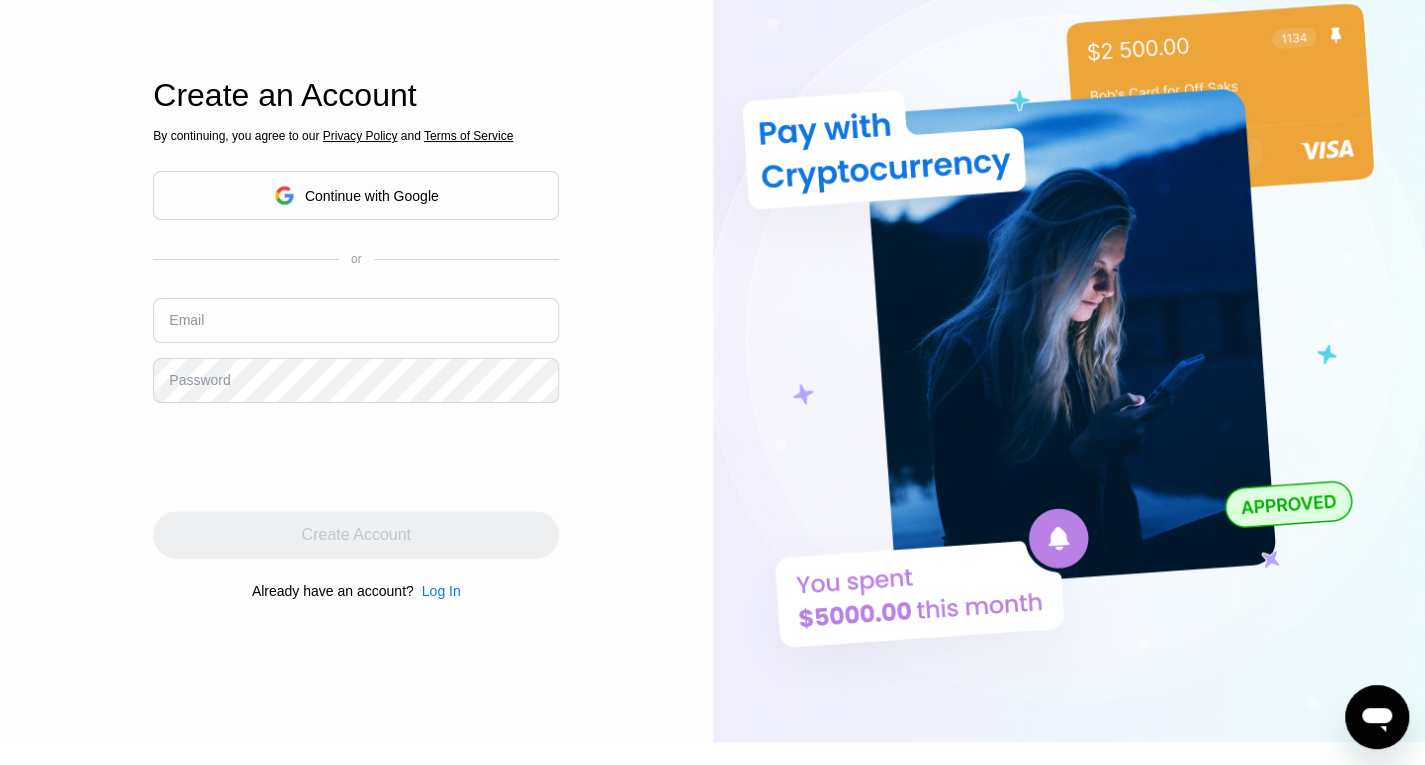 click at bounding box center [356, 320] 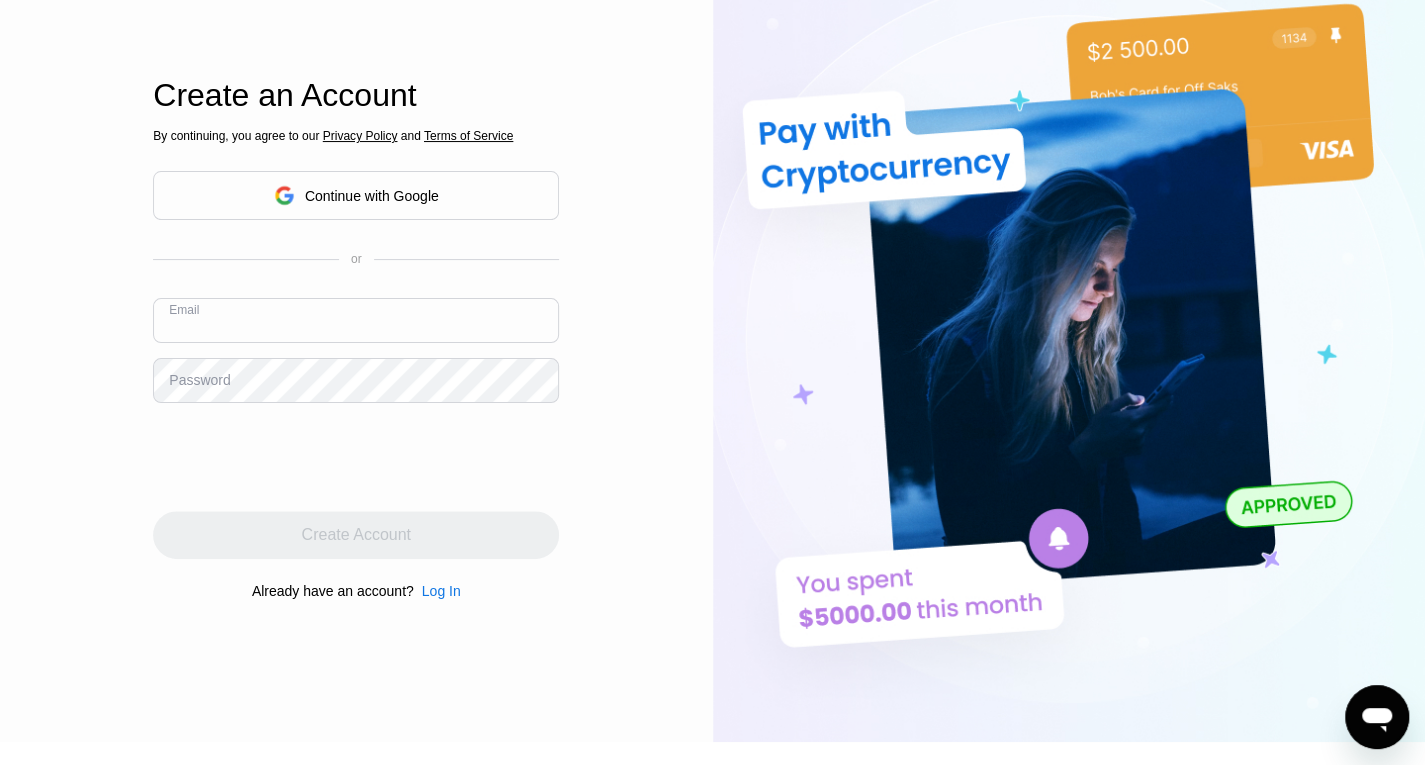 paste on "[EMAIL]" 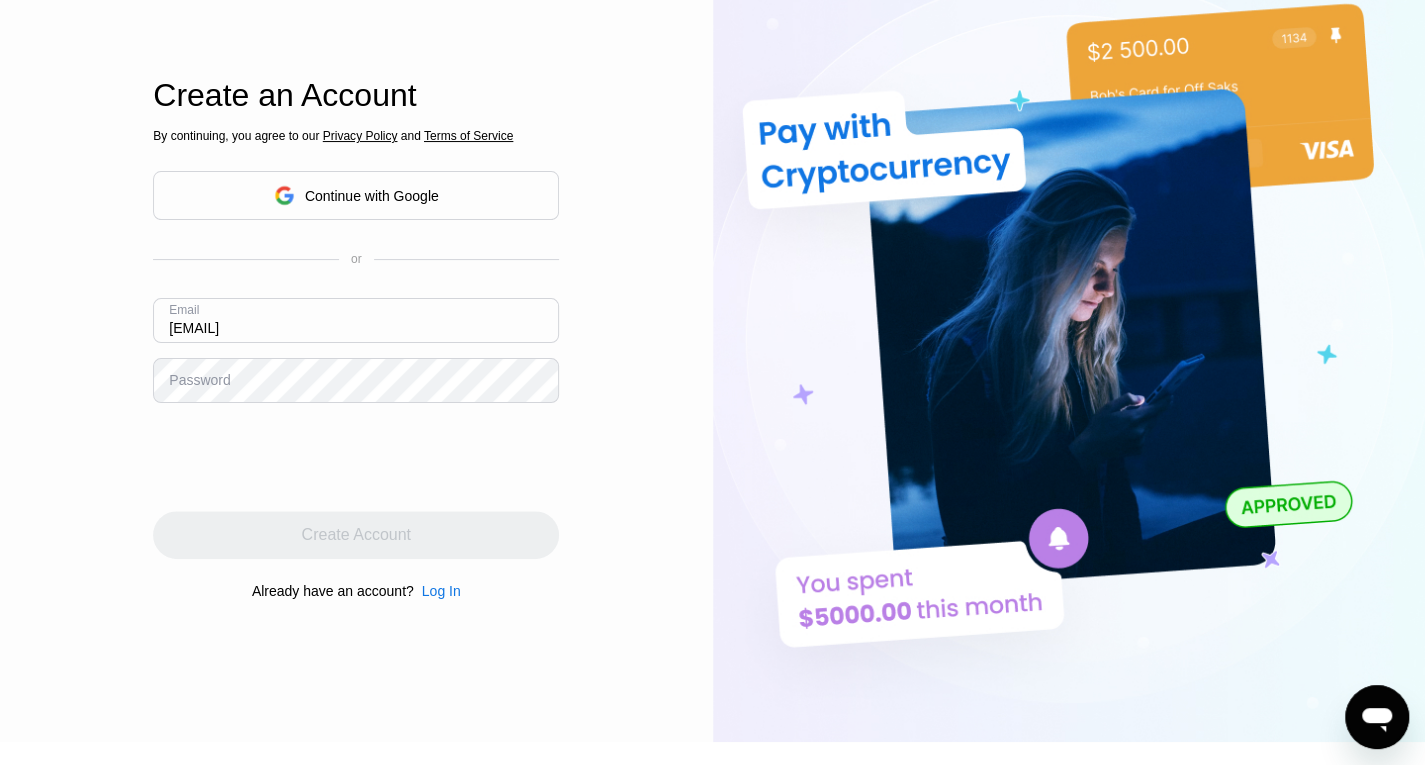 type on "[EMAIL]" 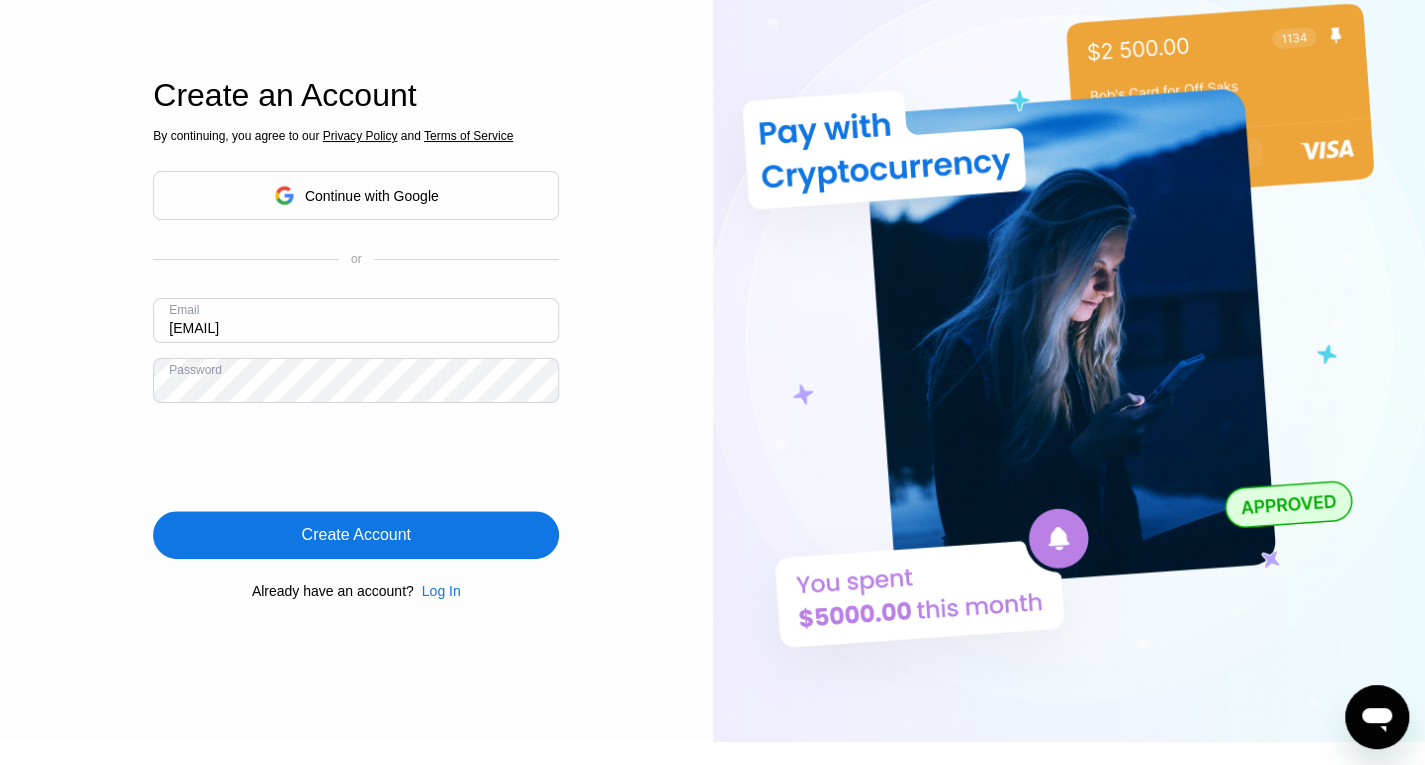 click on "Create Account" at bounding box center [356, 535] 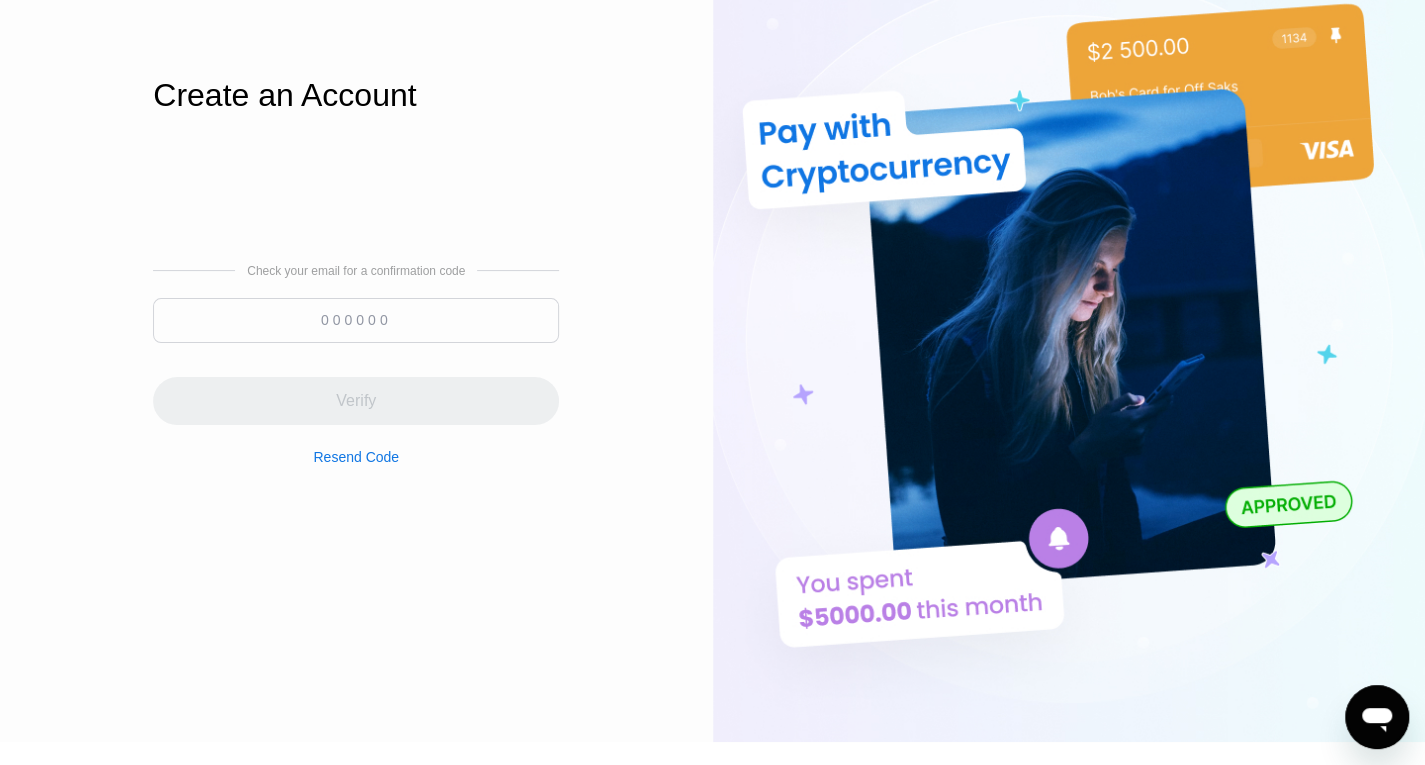 click at bounding box center (356, 320) 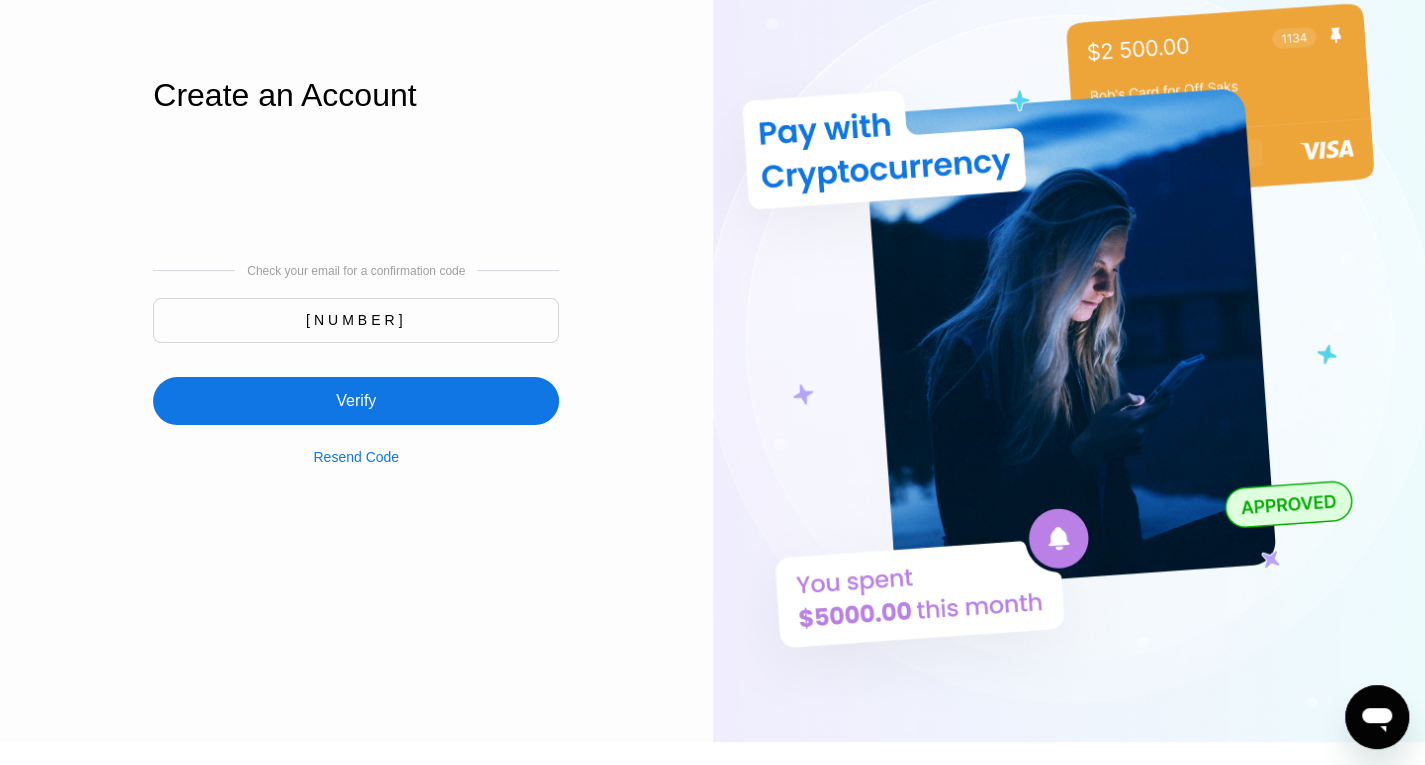 type on "599823" 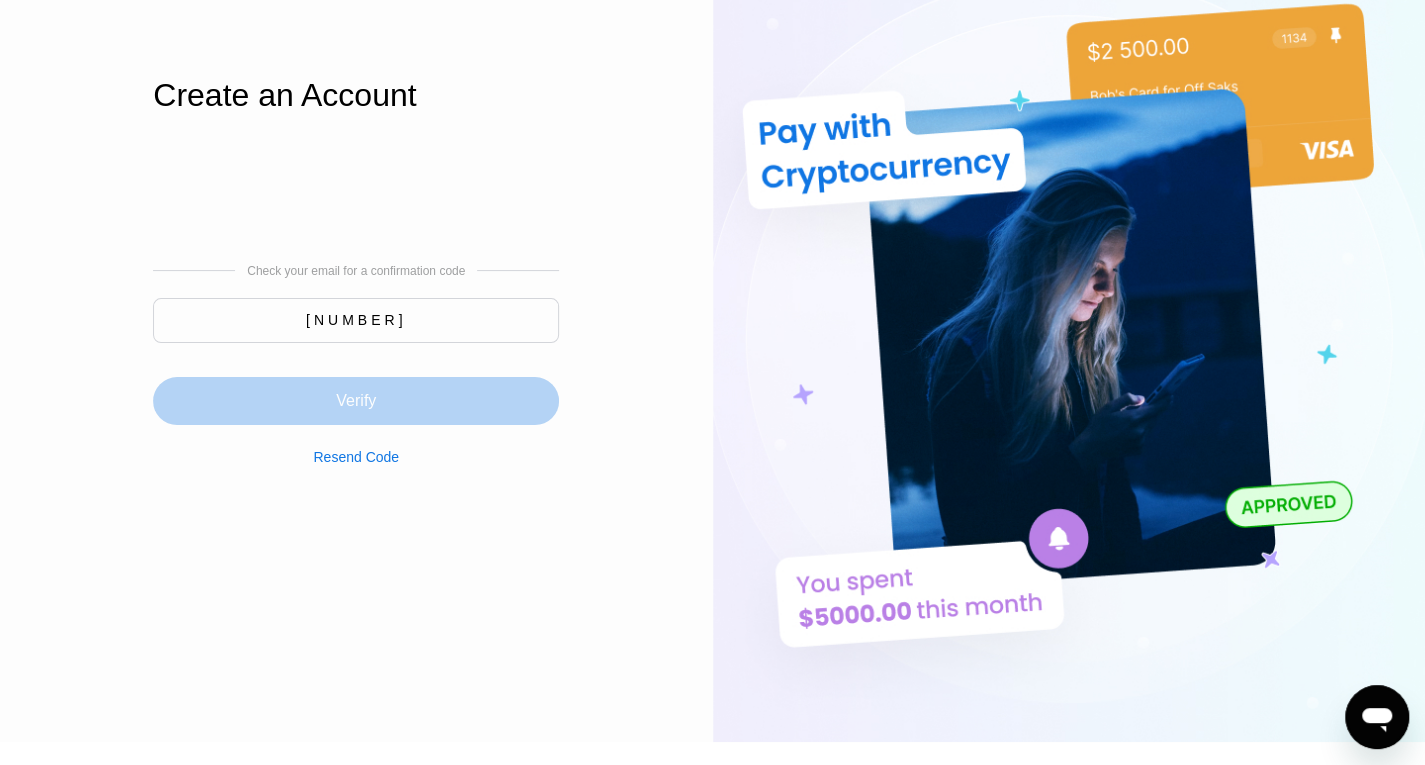 drag, startPoint x: 372, startPoint y: 423, endPoint x: 396, endPoint y: 432, distance: 25.632011 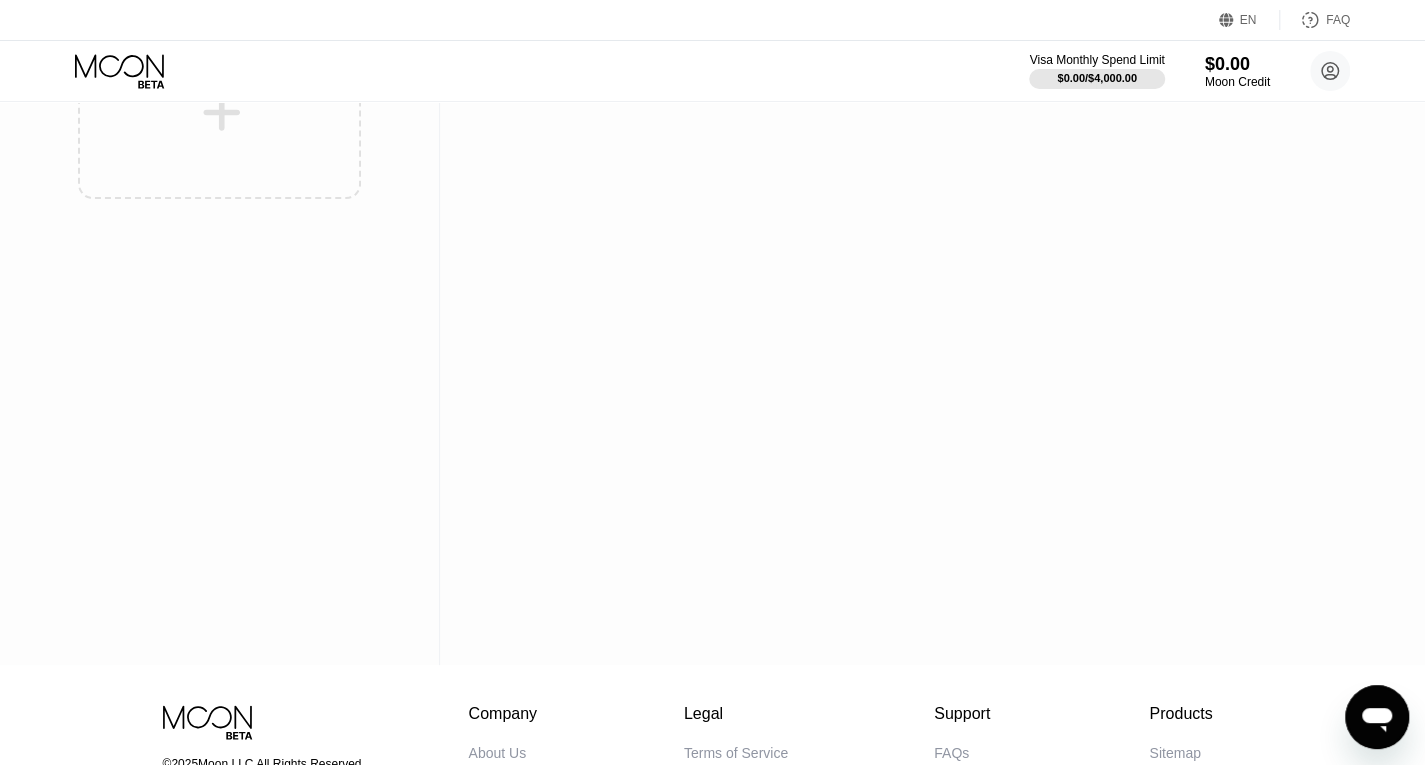 scroll, scrollTop: 0, scrollLeft: 0, axis: both 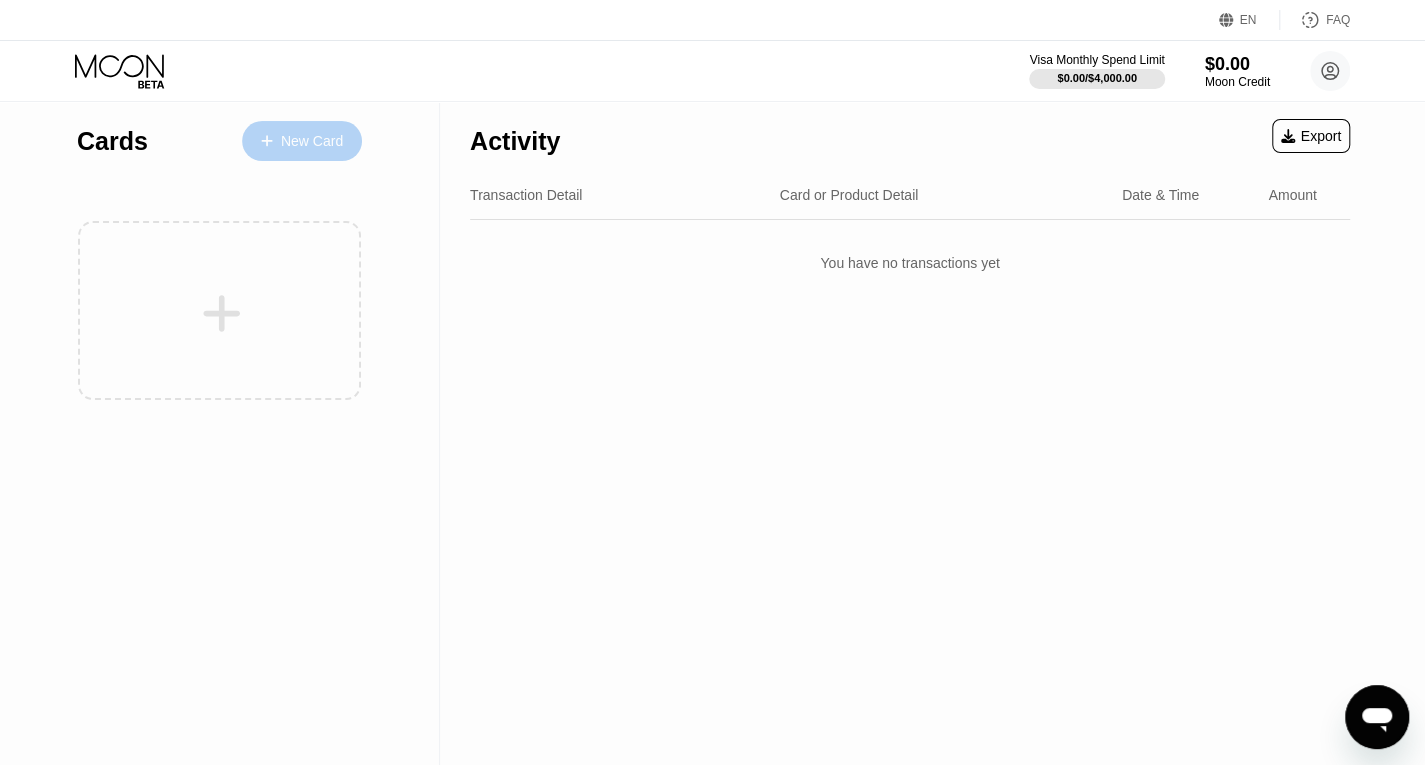 click on "New Card" at bounding box center [302, 141] 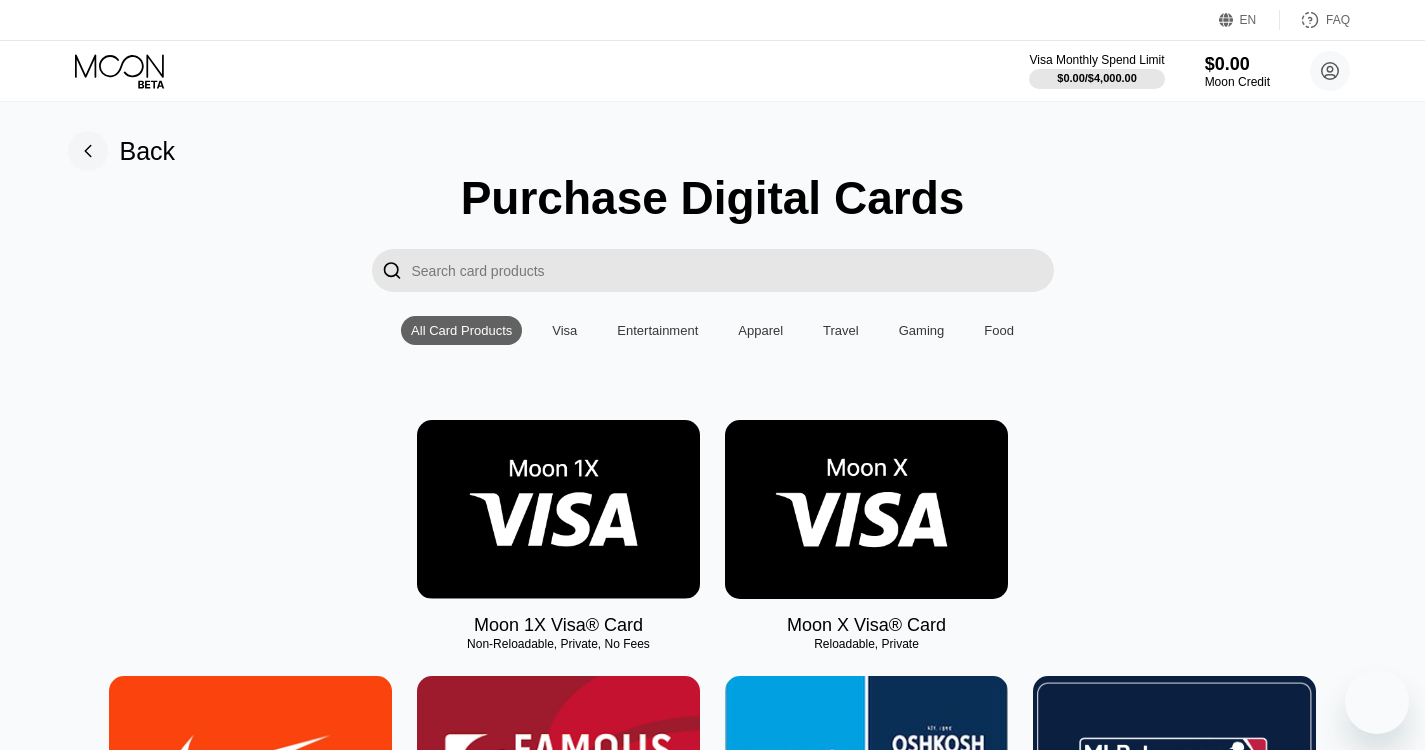 scroll, scrollTop: 0, scrollLeft: 0, axis: both 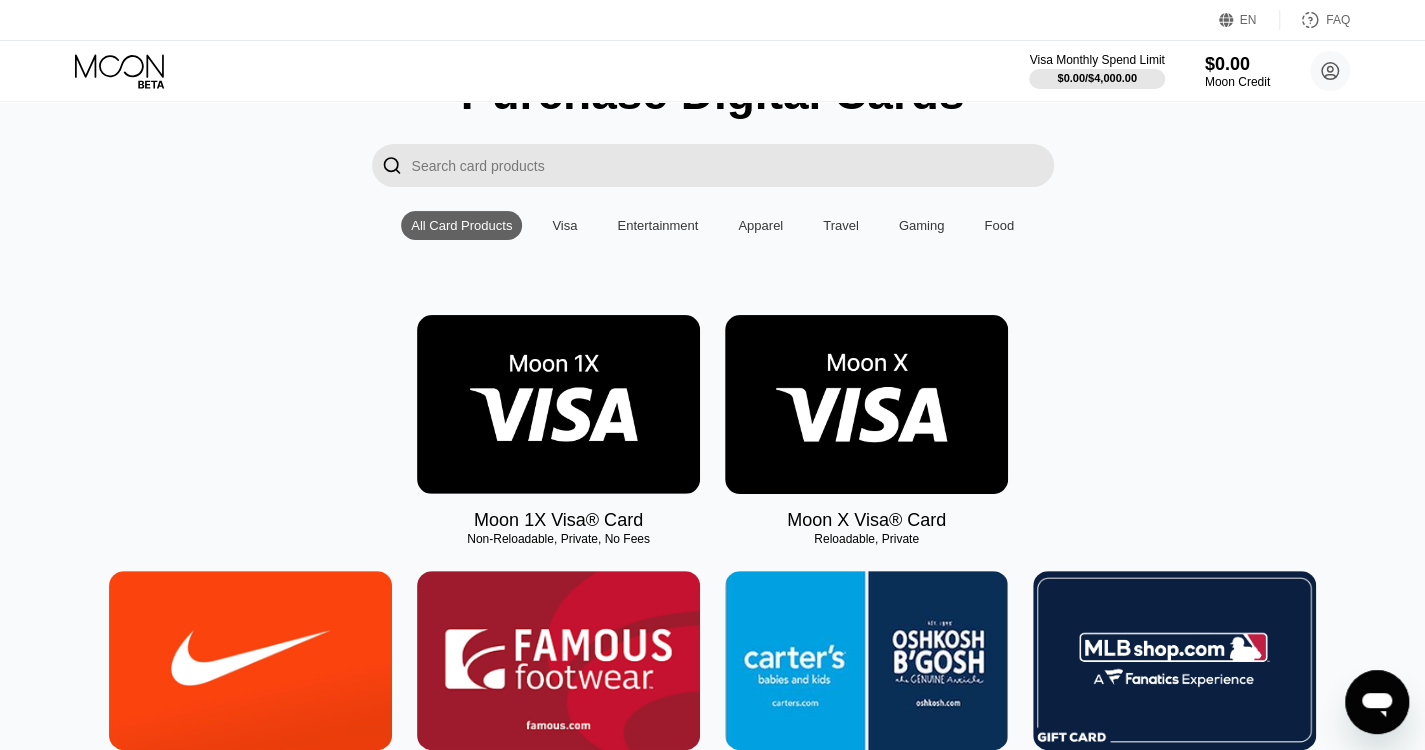 click at bounding box center [866, 404] 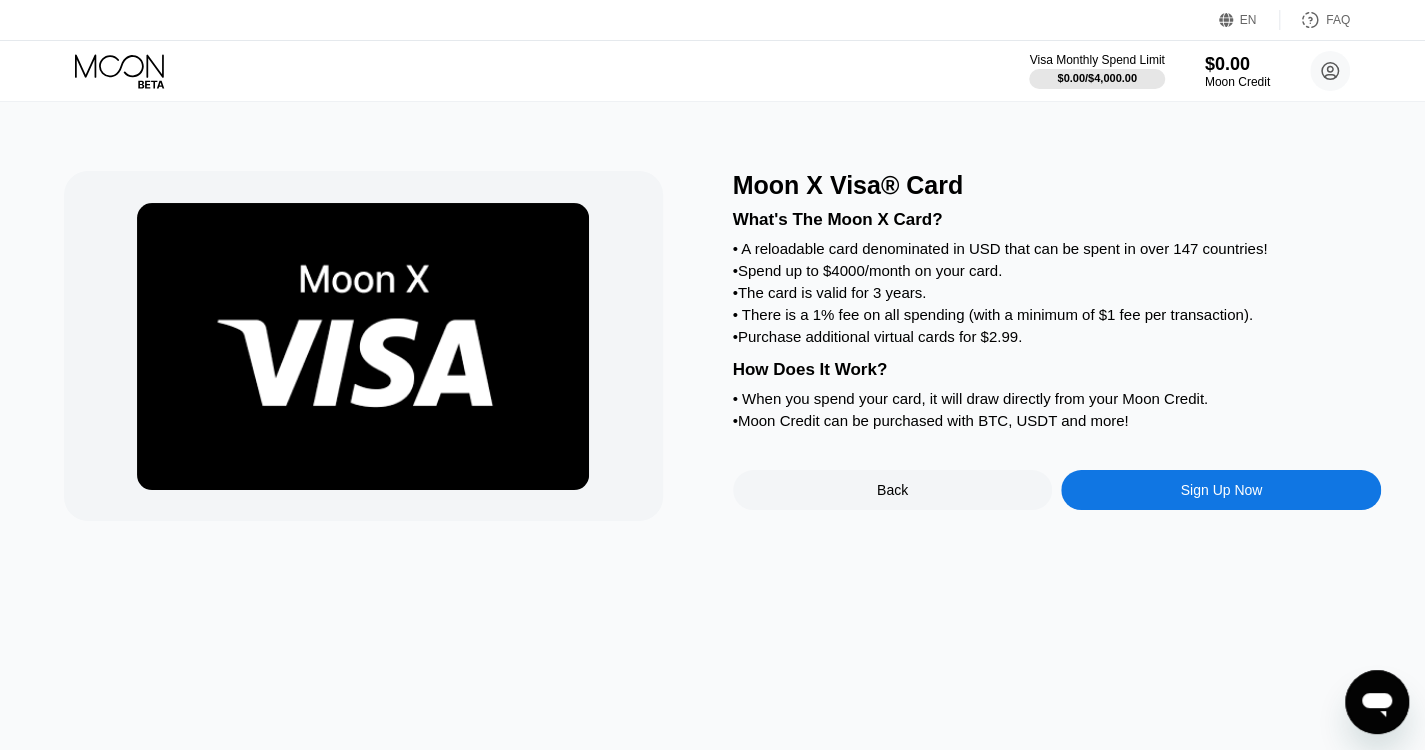 scroll, scrollTop: 0, scrollLeft: 0, axis: both 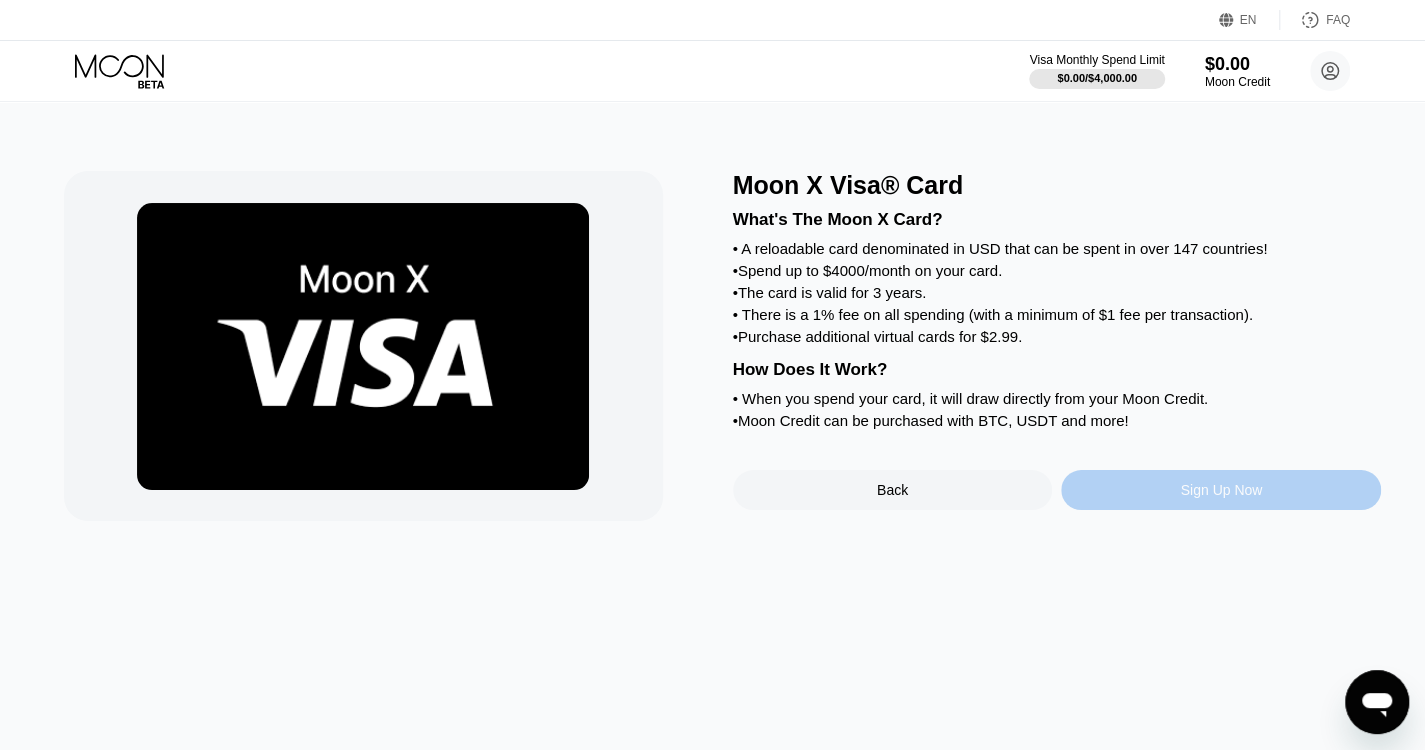 click on "Sign Up Now" at bounding box center (1221, 490) 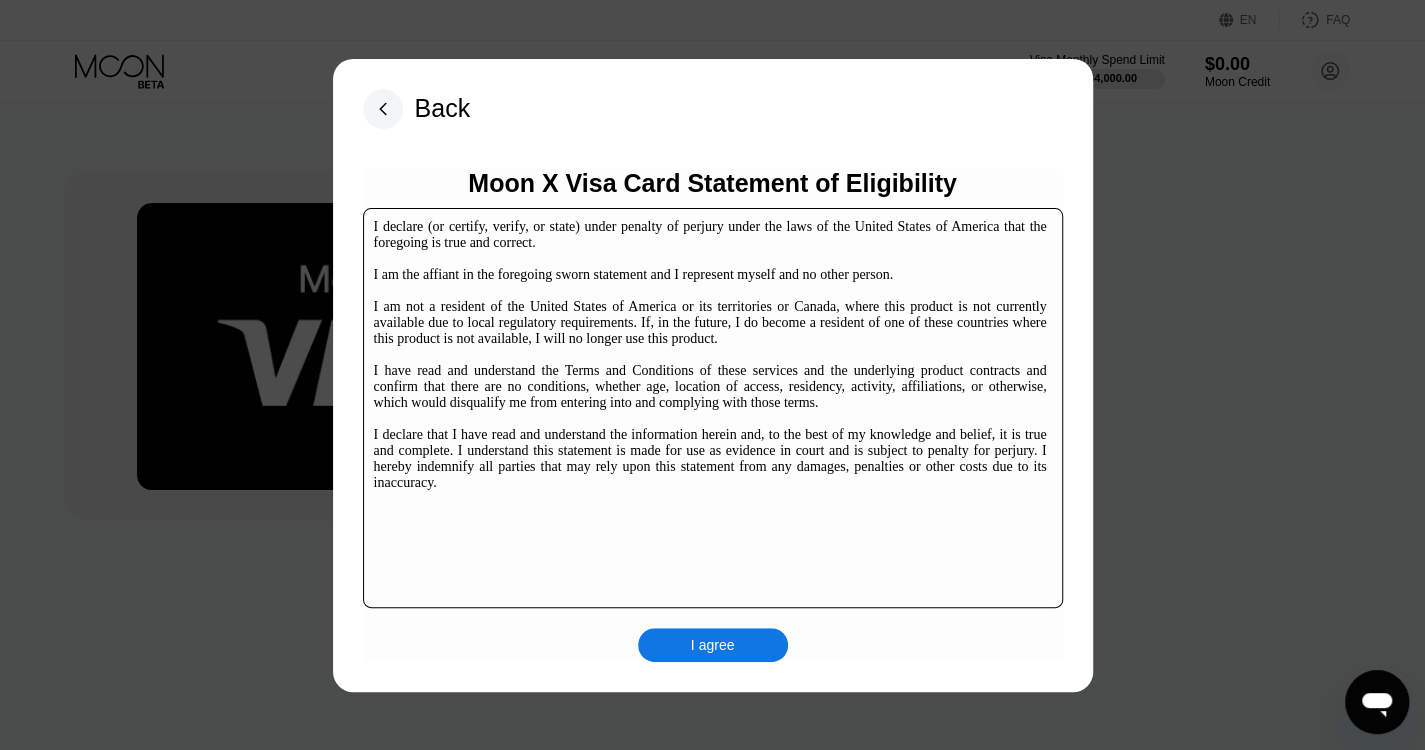 scroll, scrollTop: 306, scrollLeft: 0, axis: vertical 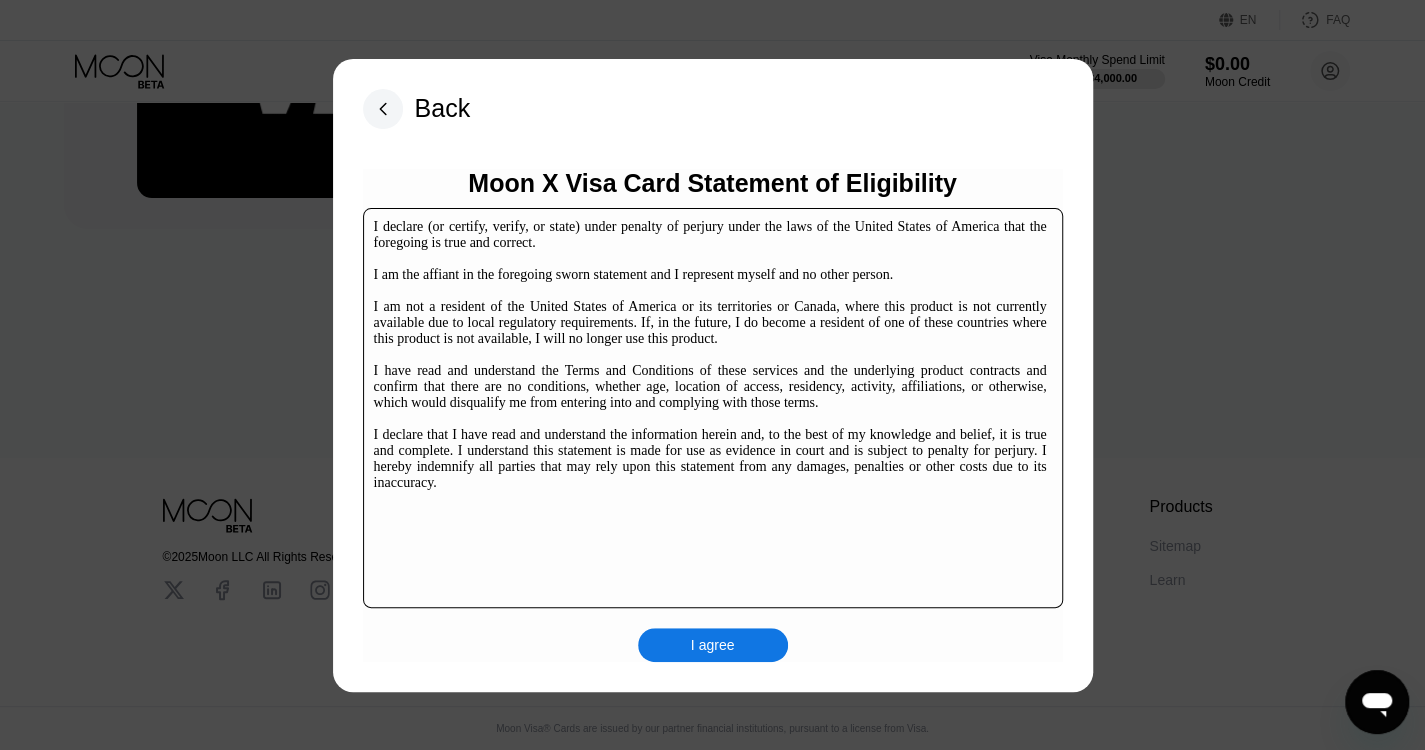 click on "I agree" at bounding box center [713, 645] 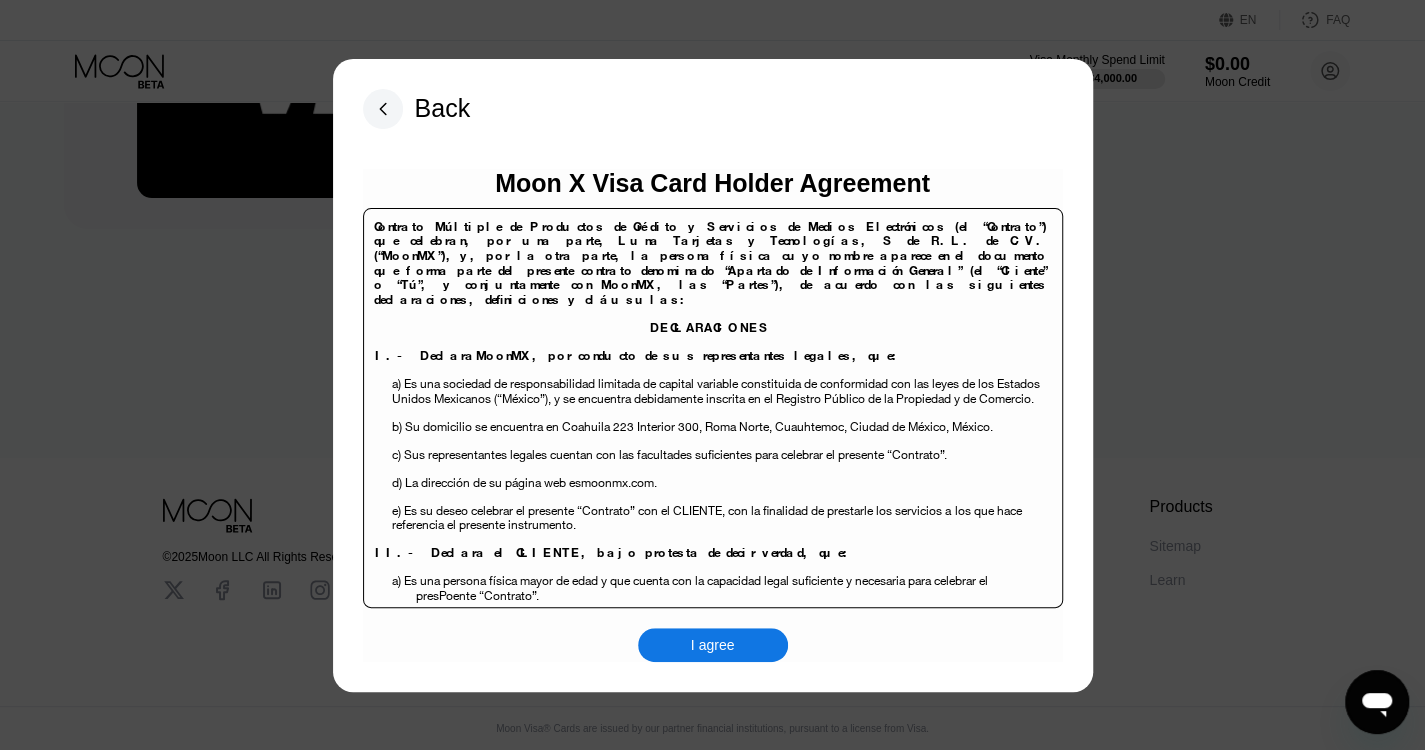 click on "I agree" at bounding box center [713, 645] 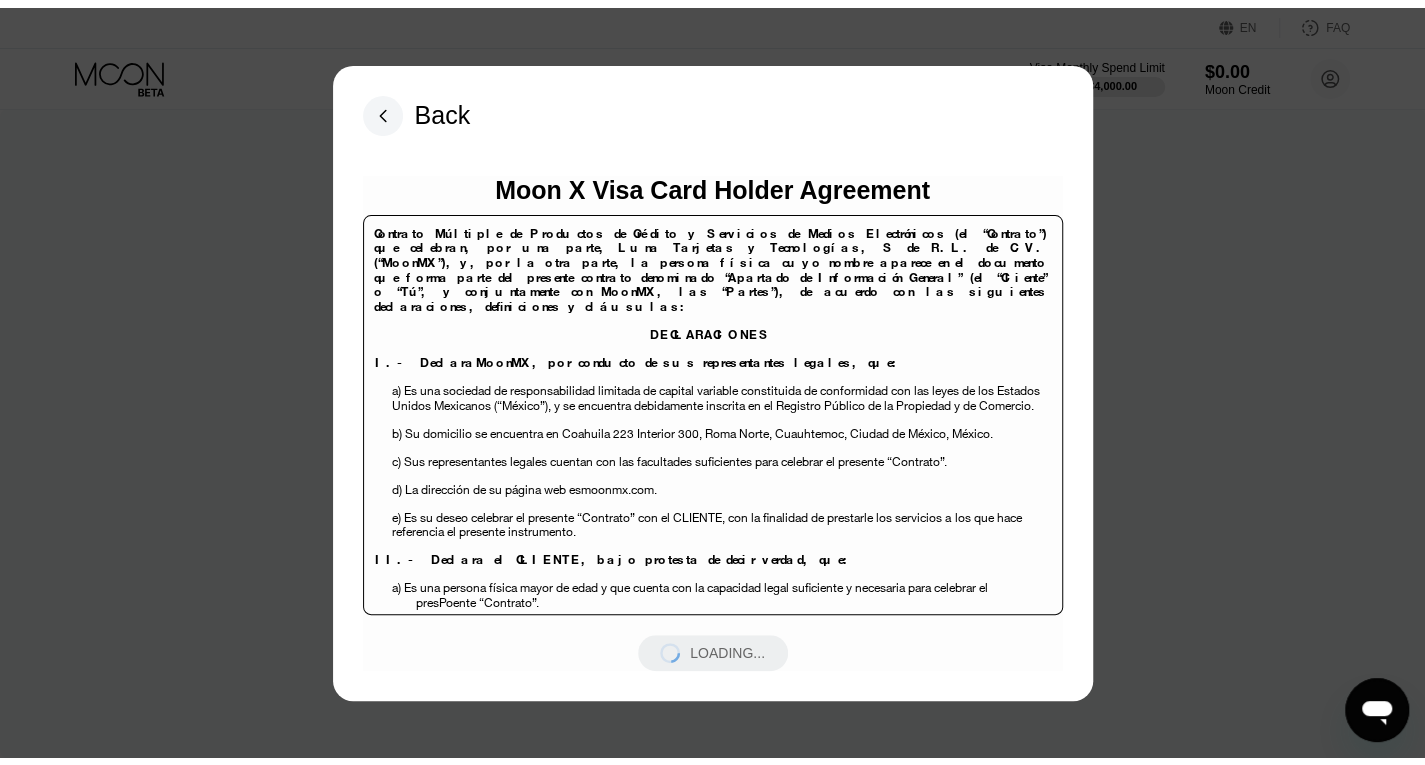 scroll, scrollTop: 0, scrollLeft: 0, axis: both 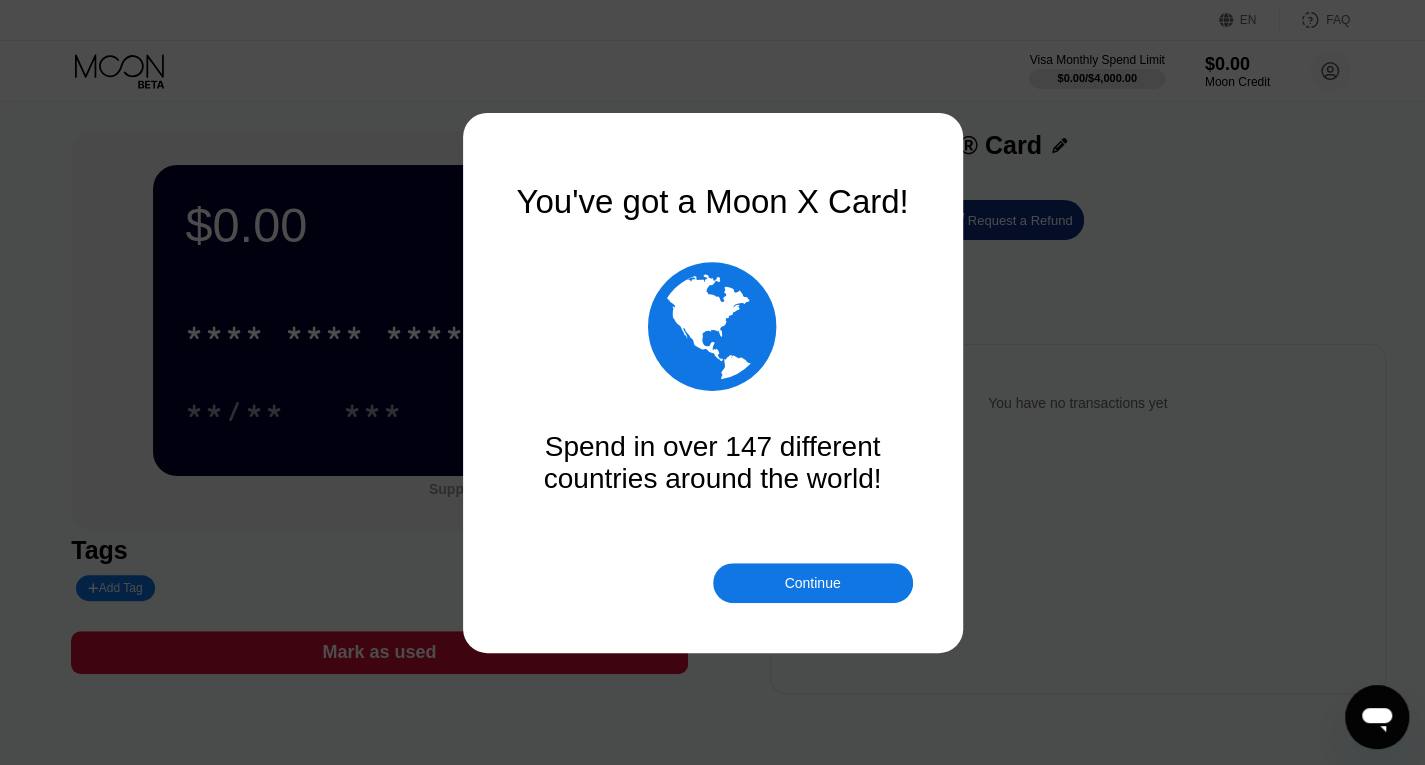 click on "Continue" at bounding box center [813, 583] 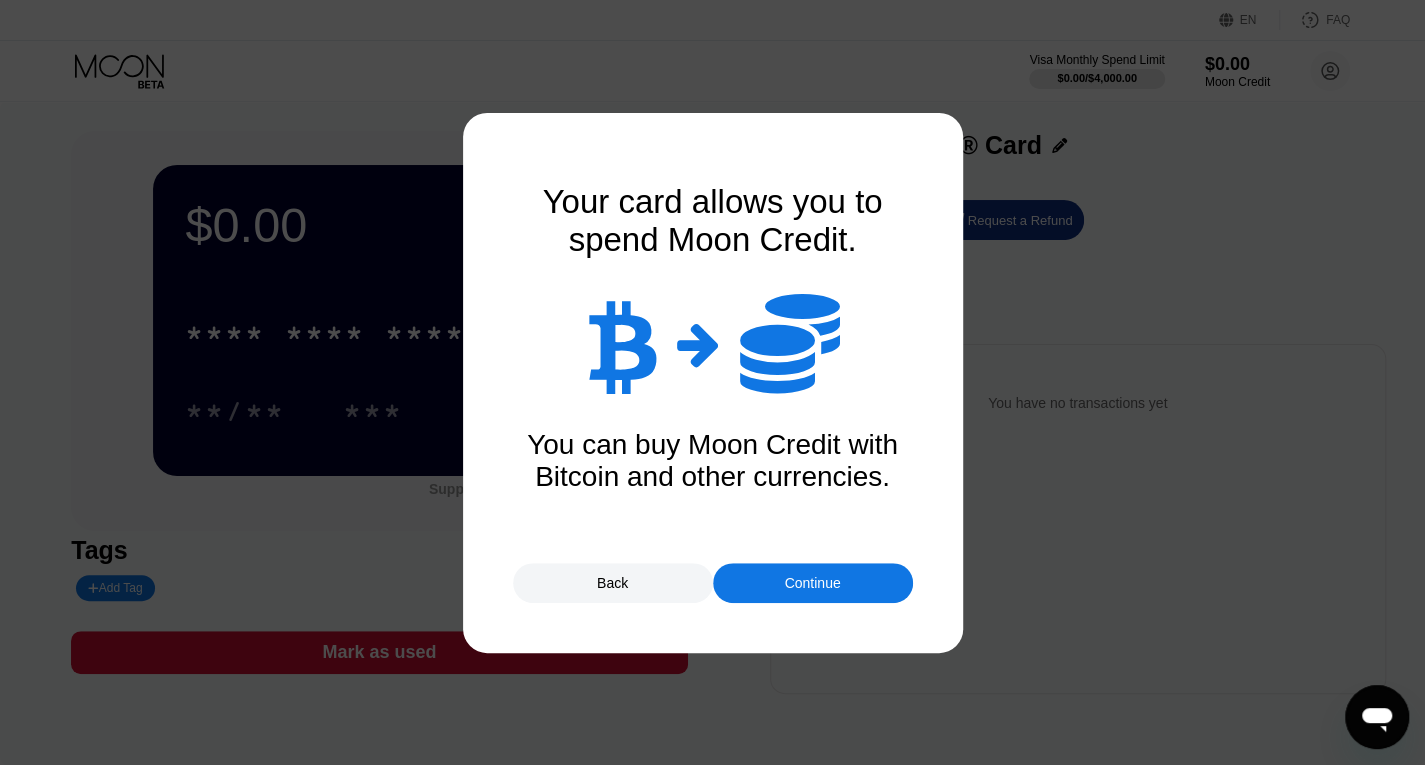 click on "Continue" at bounding box center (812, 583) 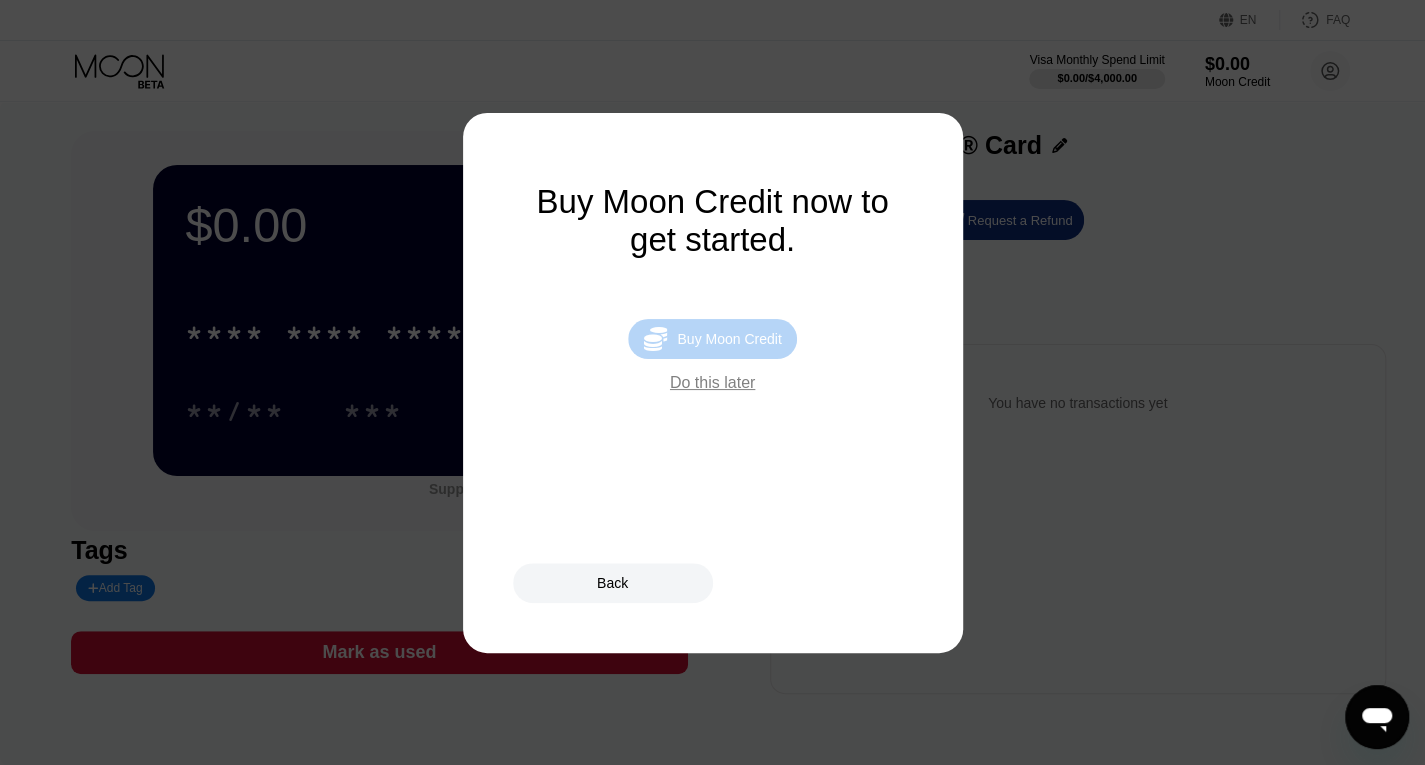 click on "Buy Moon Credit" at bounding box center (729, 339) 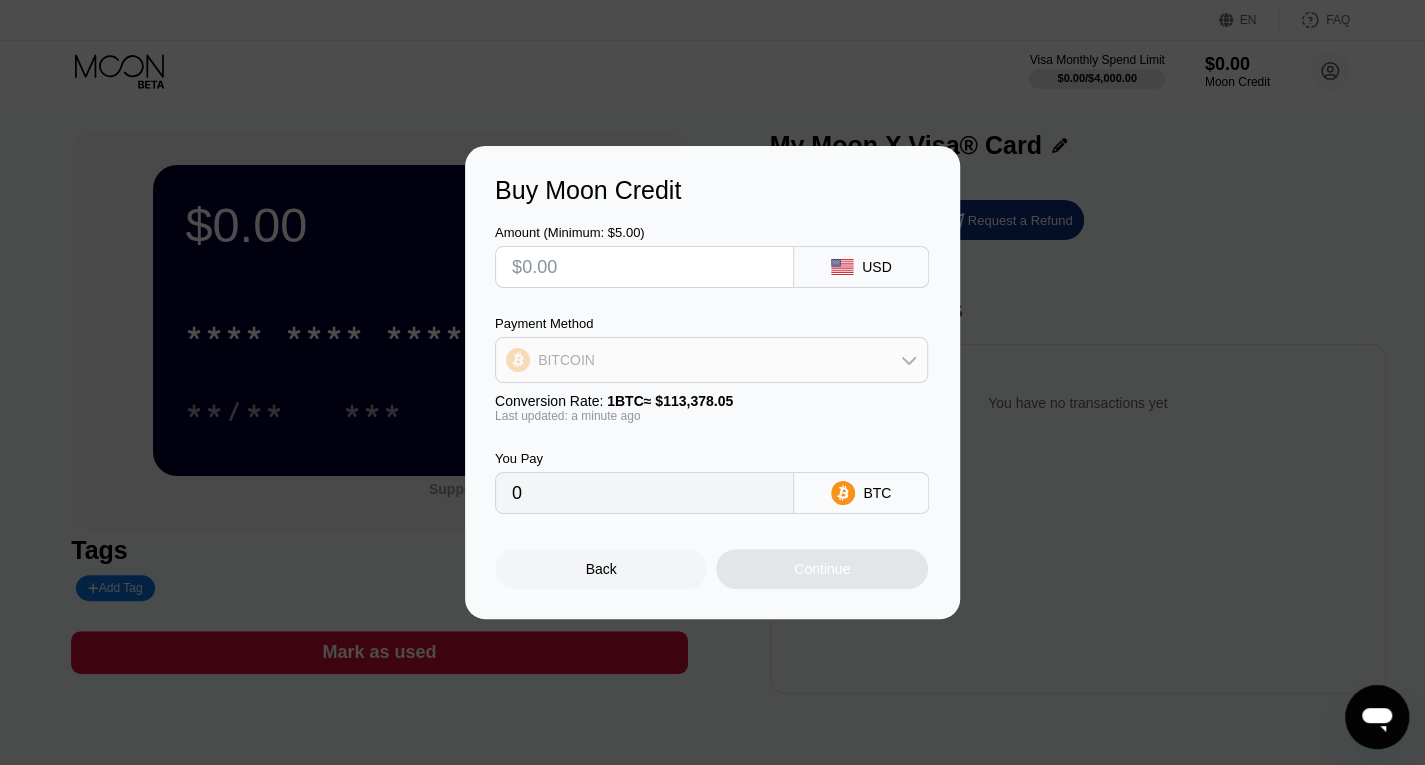 click on "BITCOIN" at bounding box center (711, 360) 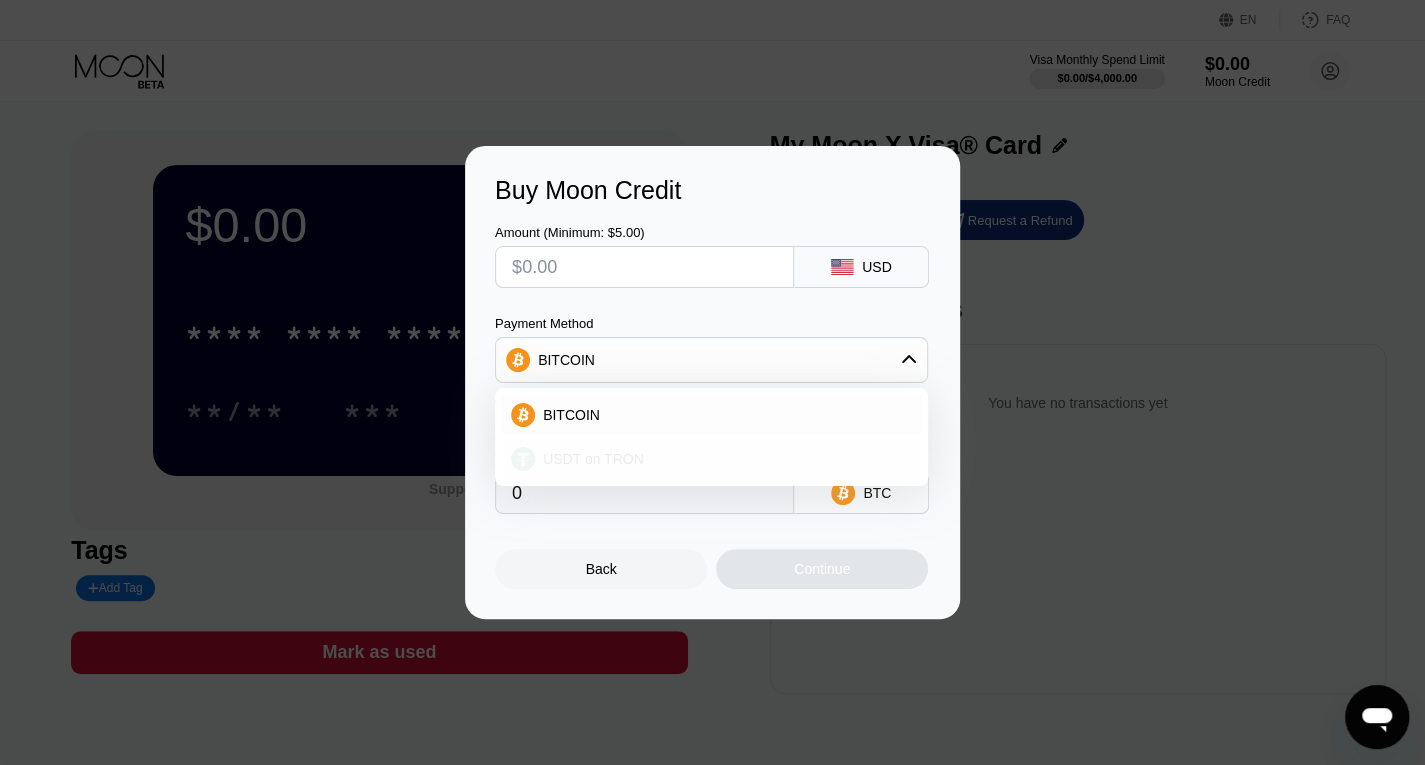 click on "USDT on TRON" at bounding box center [723, 459] 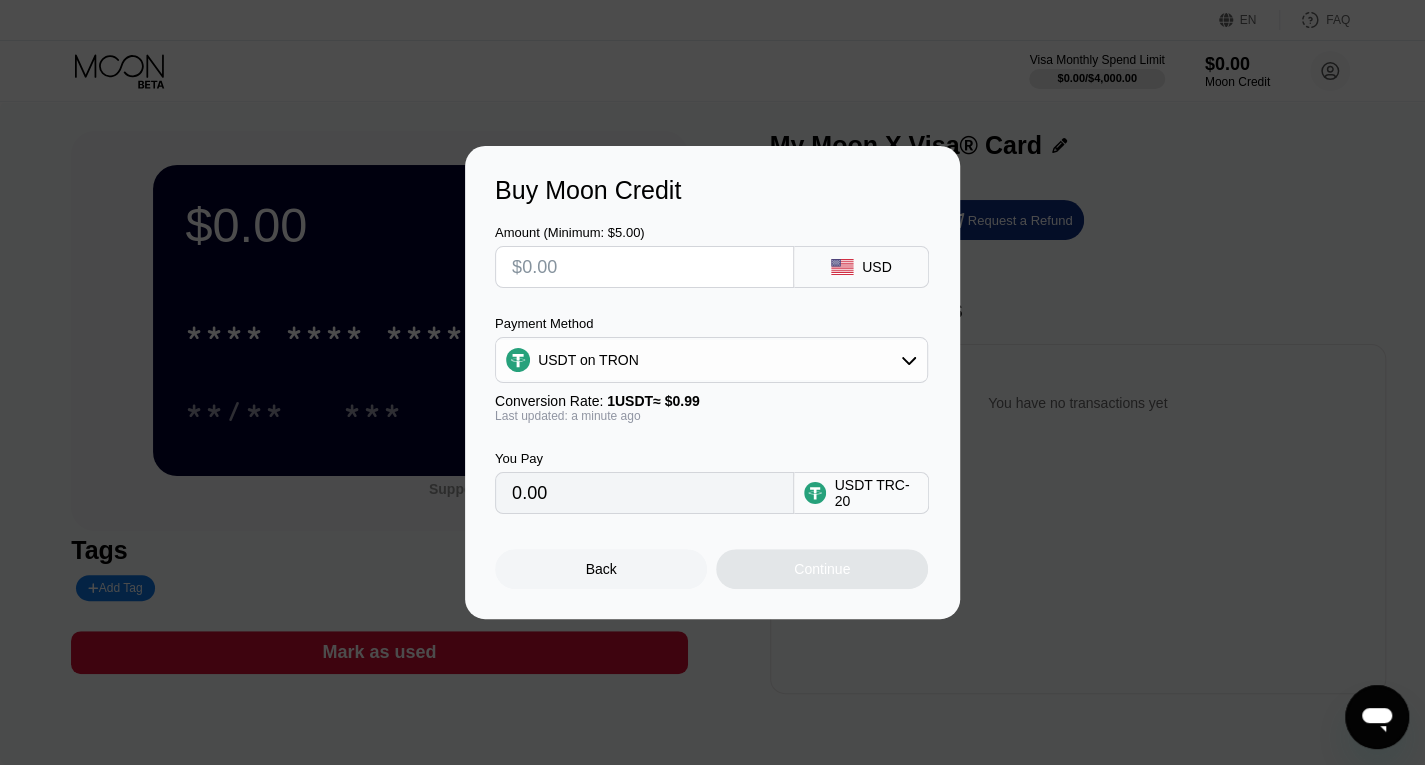drag, startPoint x: 558, startPoint y: 503, endPoint x: 472, endPoint y: 501, distance: 86.023254 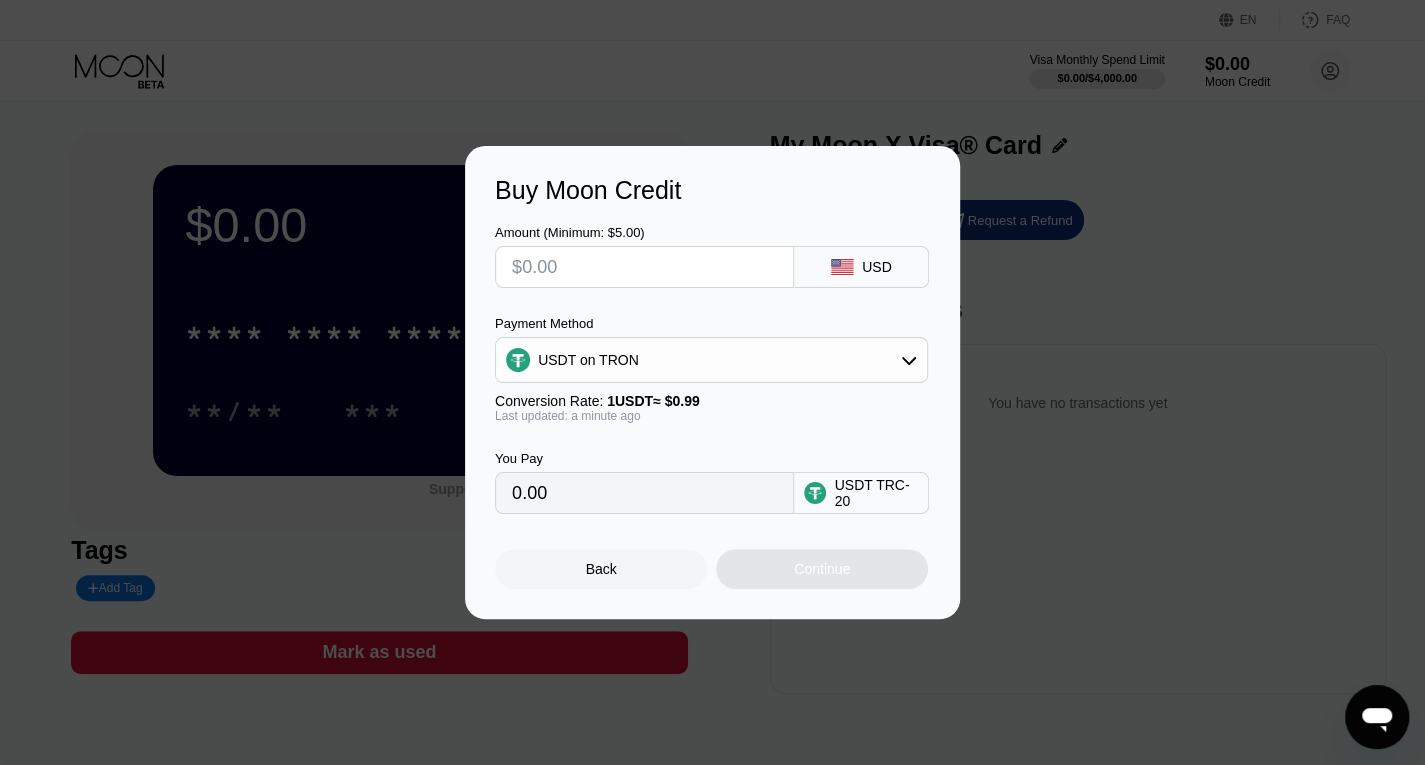 type on "$2" 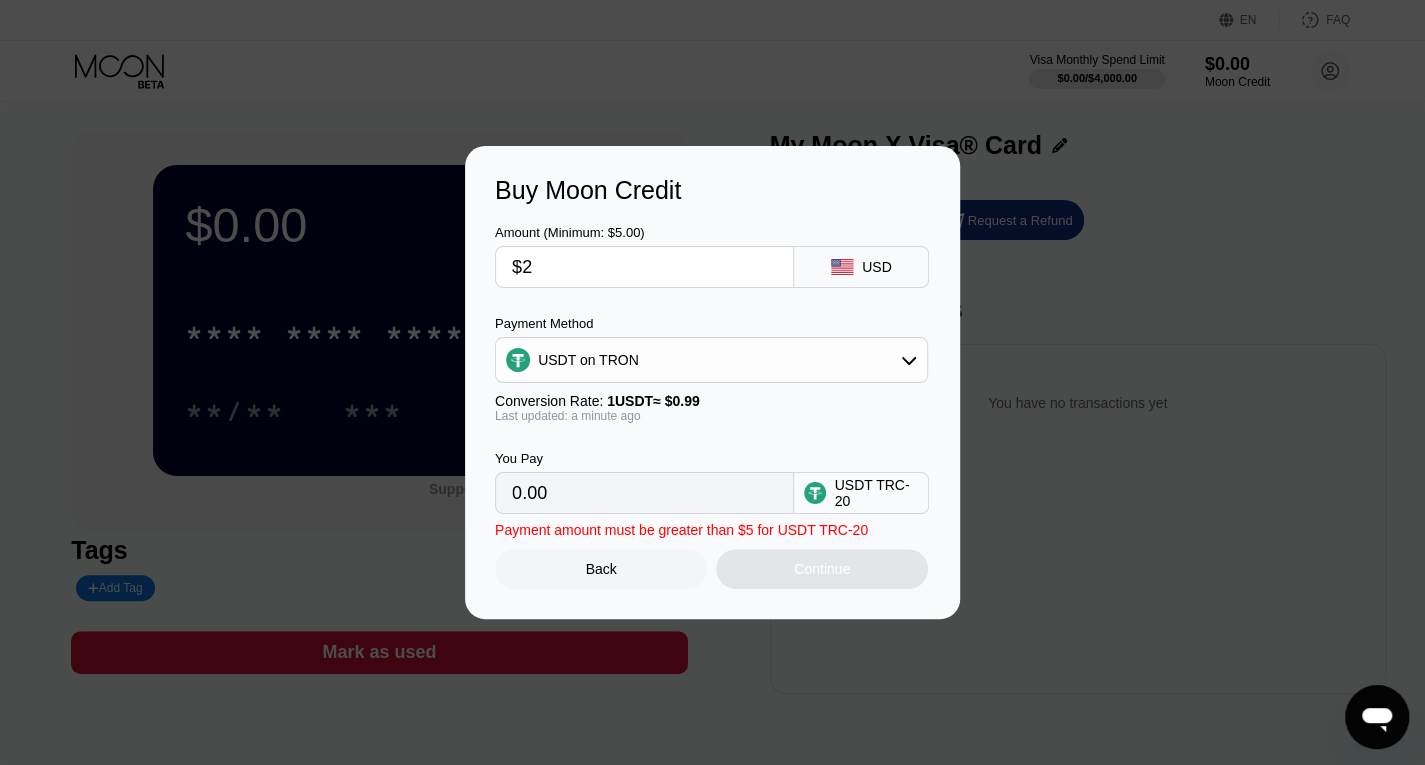 type on "2.02" 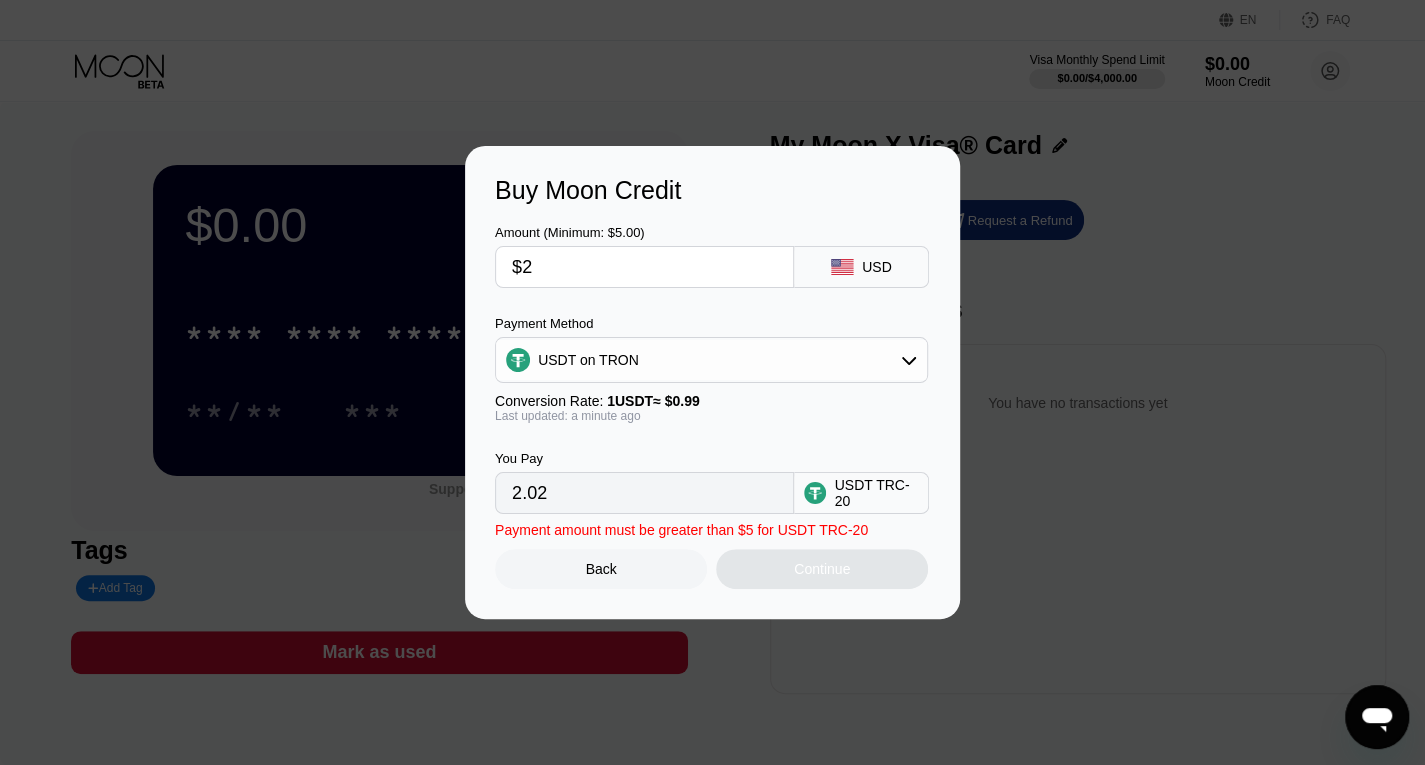 type on "$20" 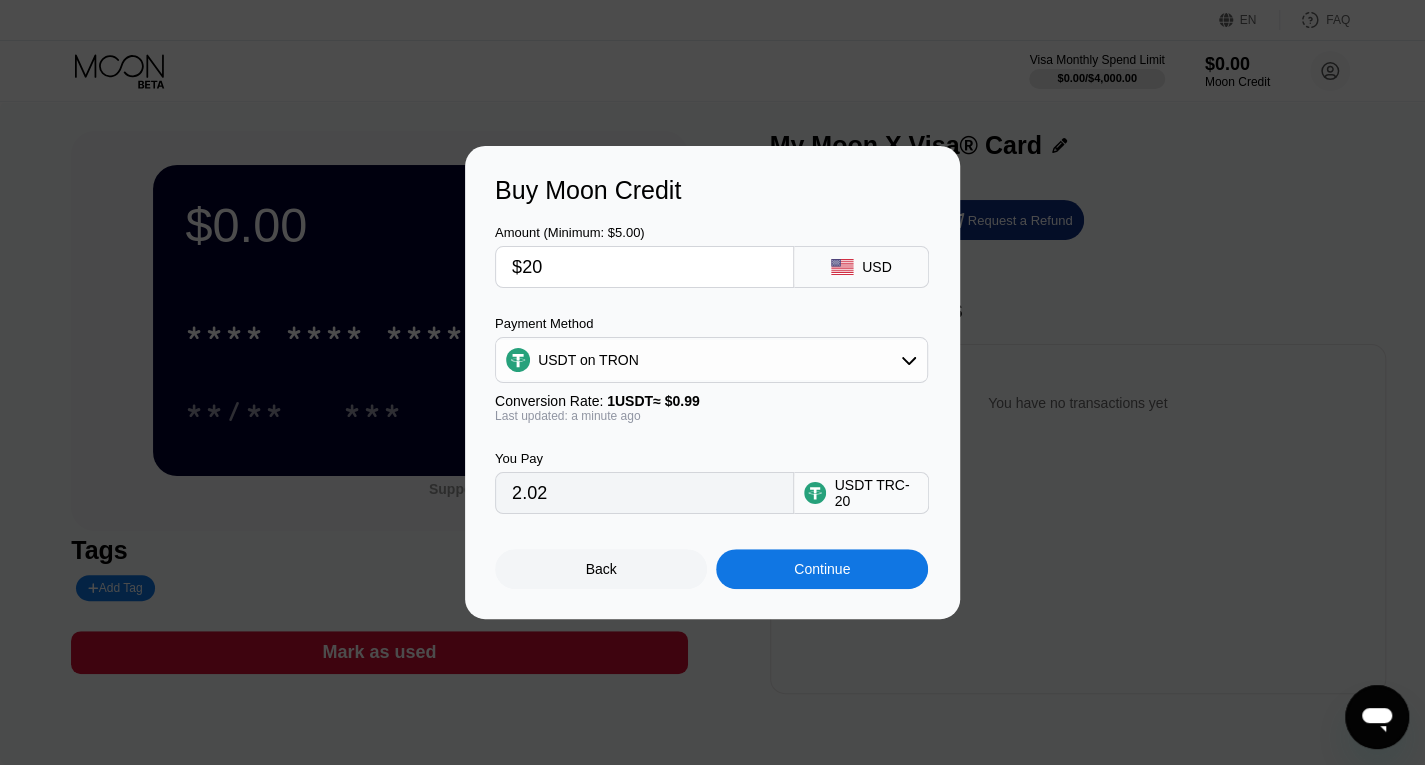 type on "20.20" 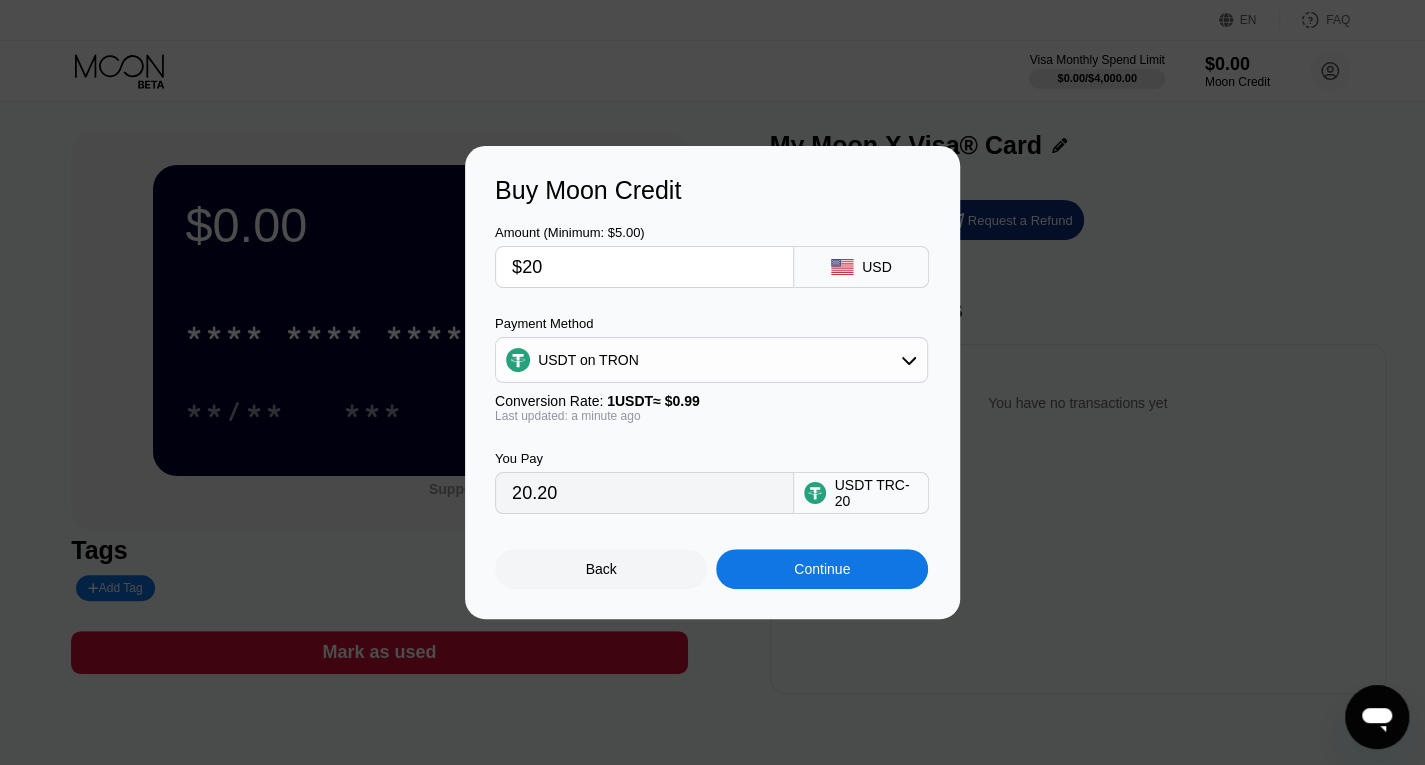 type on "$20" 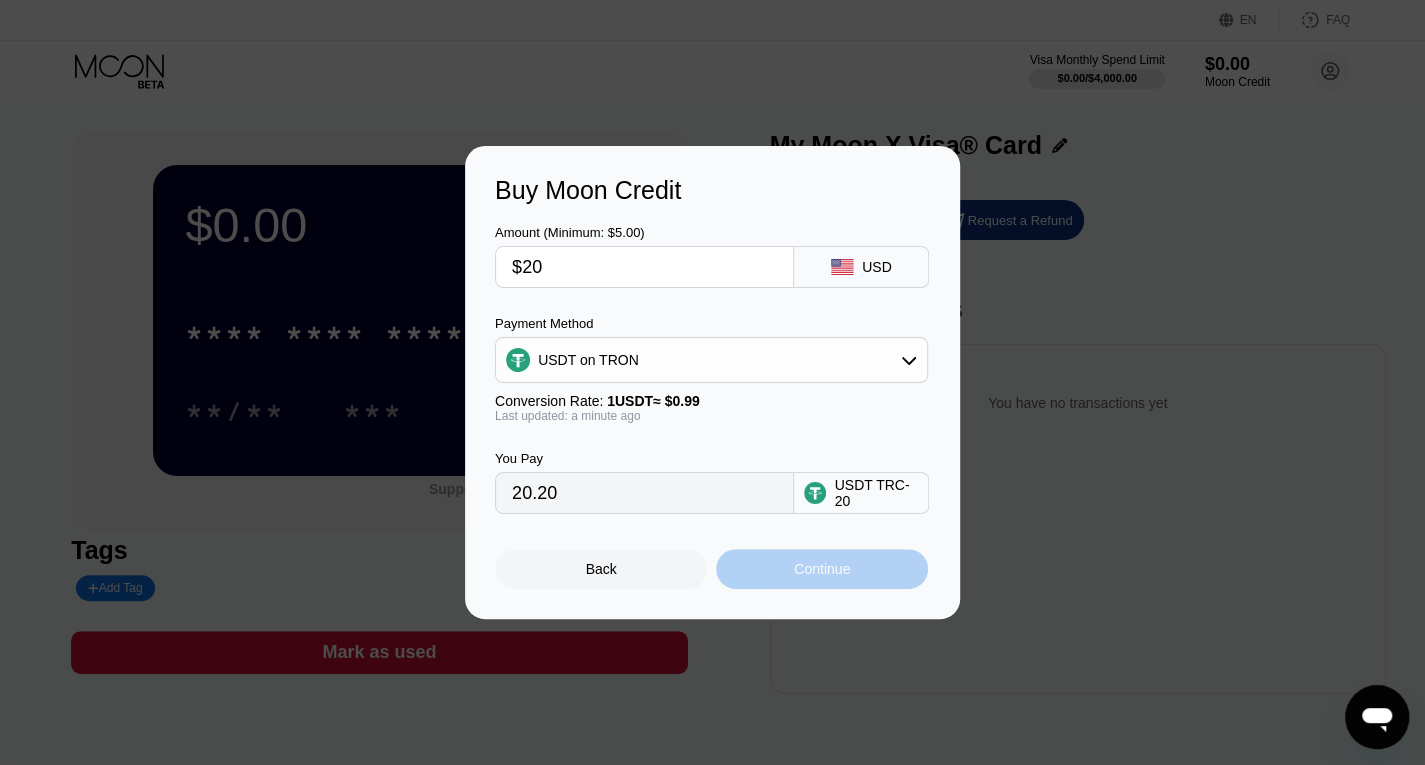 click on "Continue" at bounding box center (822, 569) 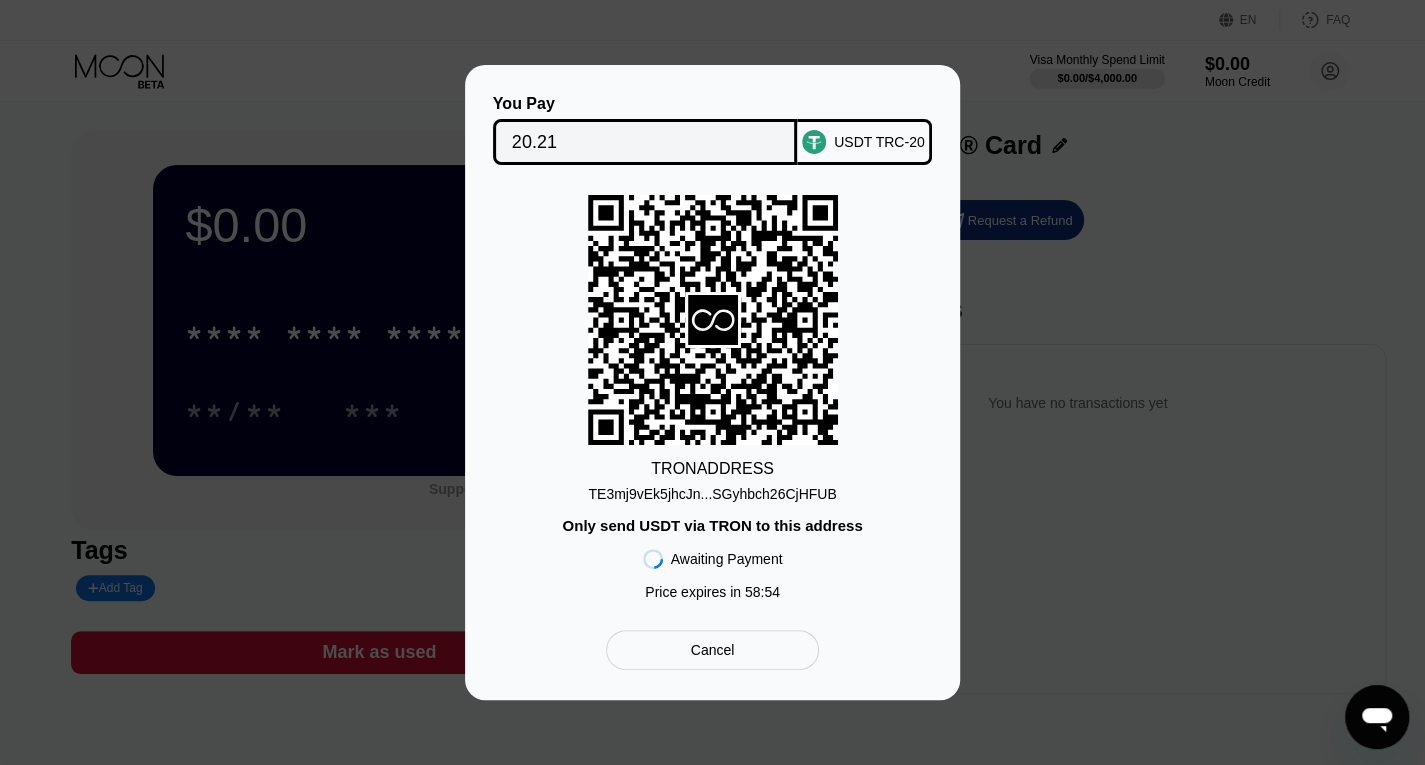 click on "USDT TRC-20" at bounding box center (879, 142) 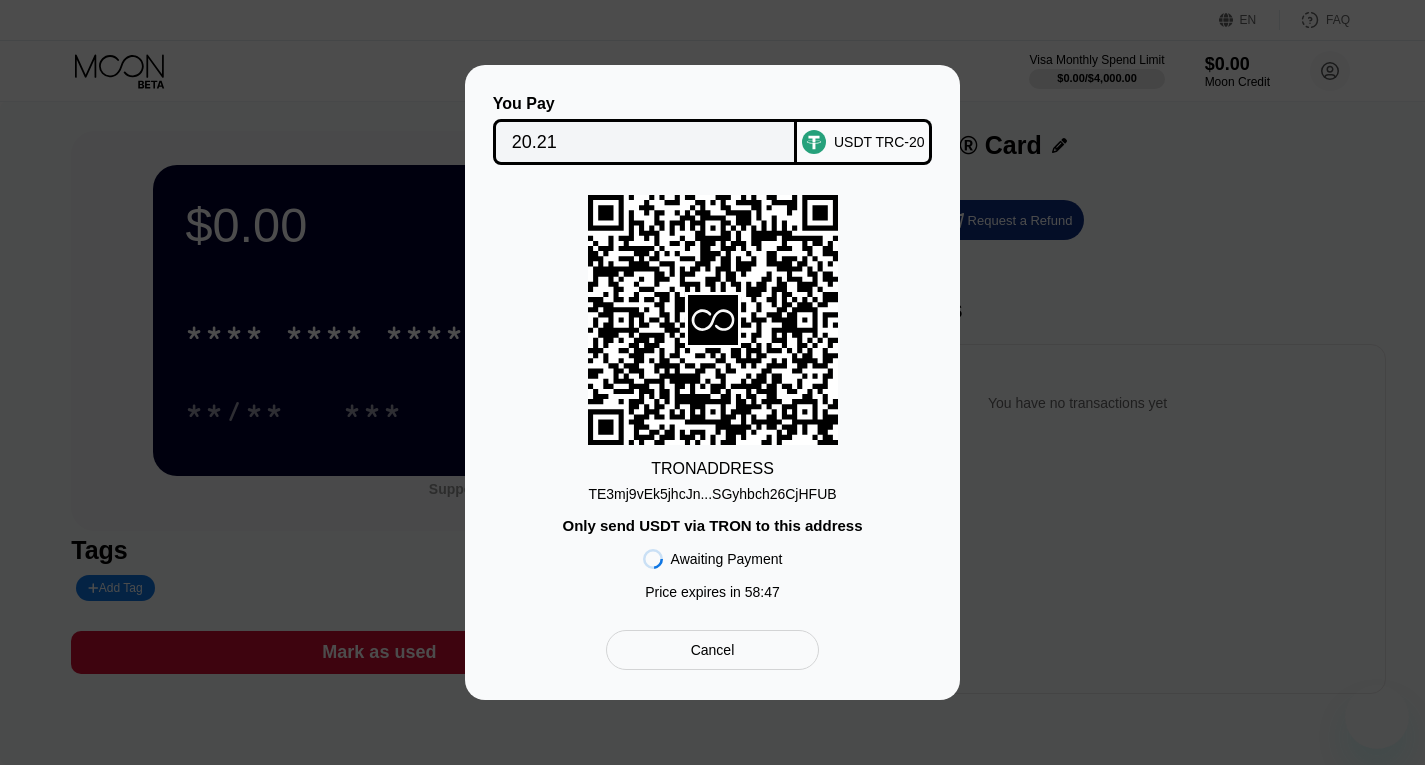 scroll, scrollTop: 0, scrollLeft: 0, axis: both 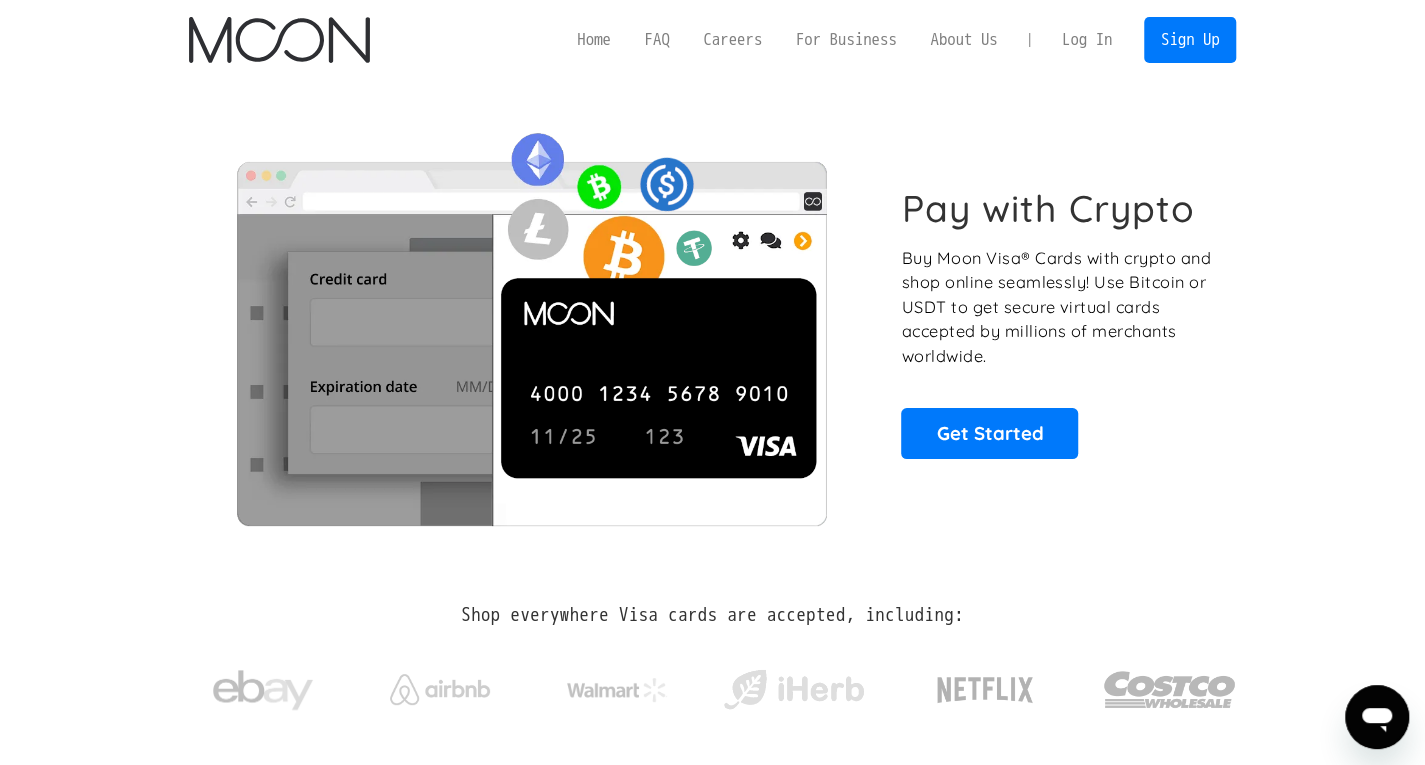 click on "Log In" at bounding box center [1087, 40] 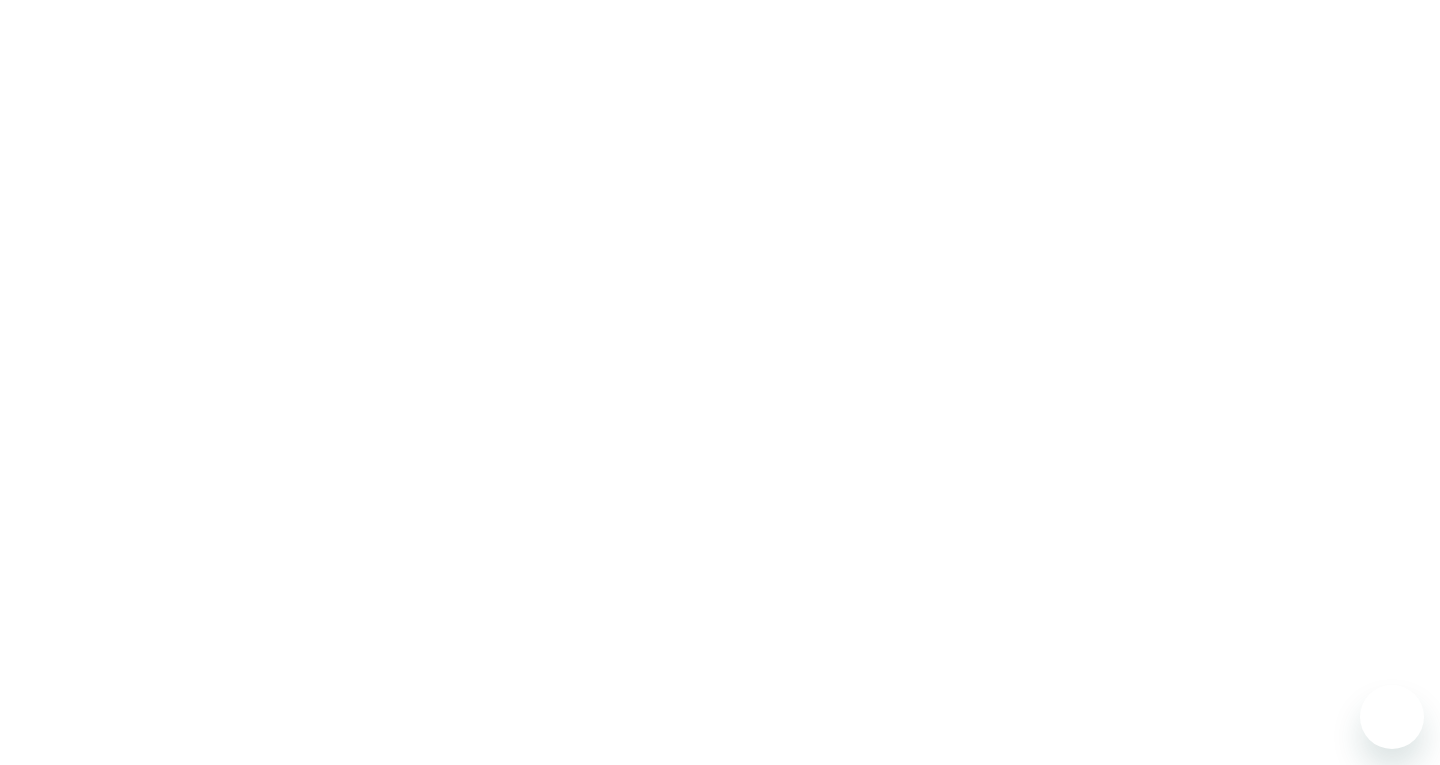 scroll, scrollTop: 0, scrollLeft: 0, axis: both 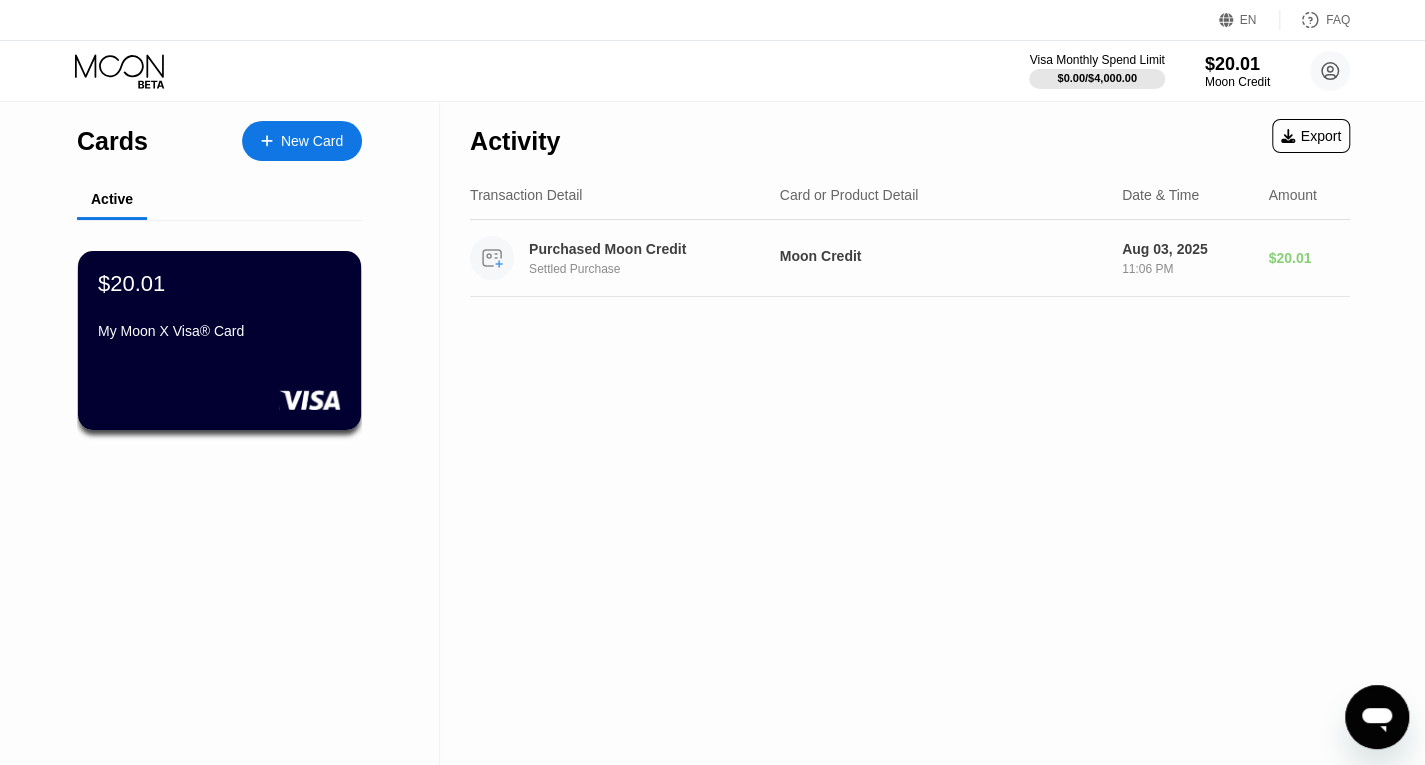 click on "Purchased Moon Credit" at bounding box center [652, 249] 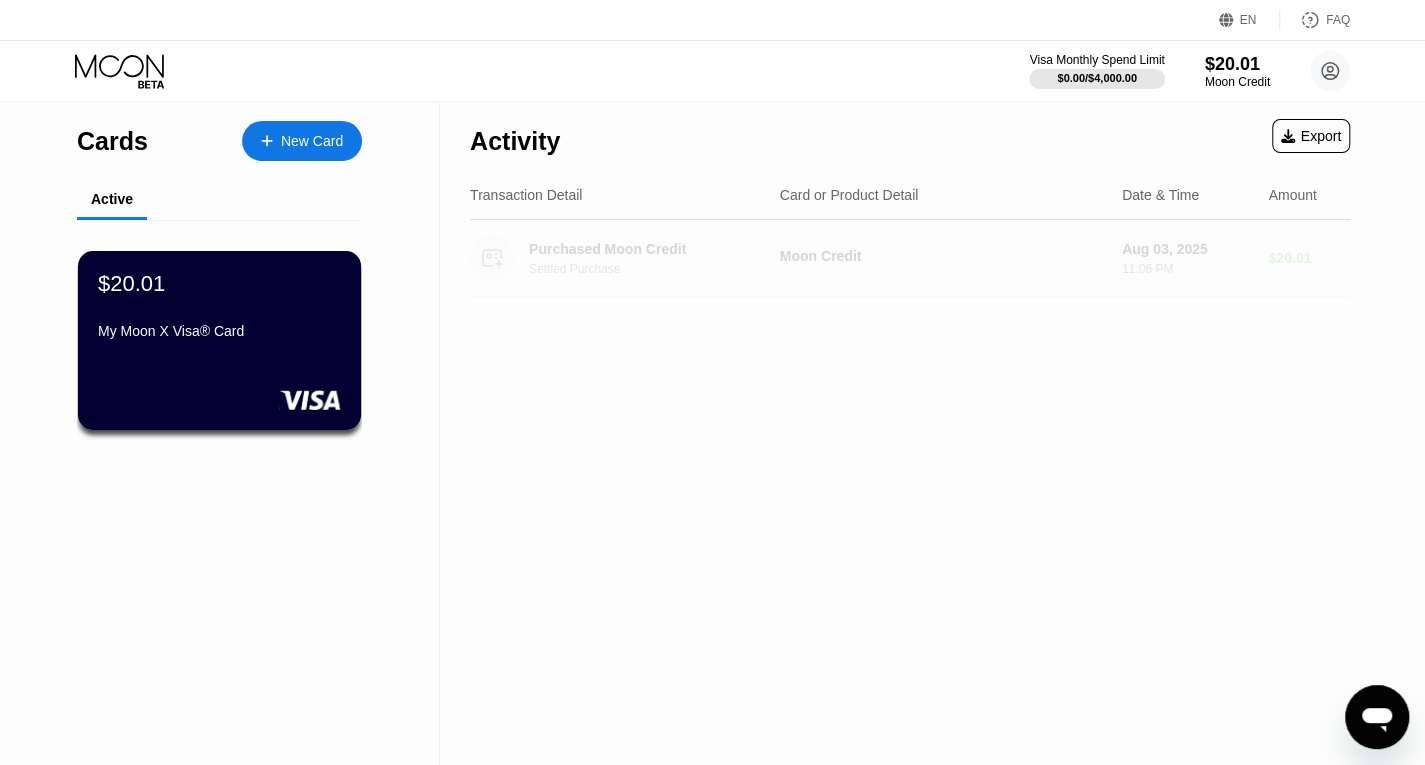 click on "Purchased Moon Credit Settled Purchase" at bounding box center (661, 258) 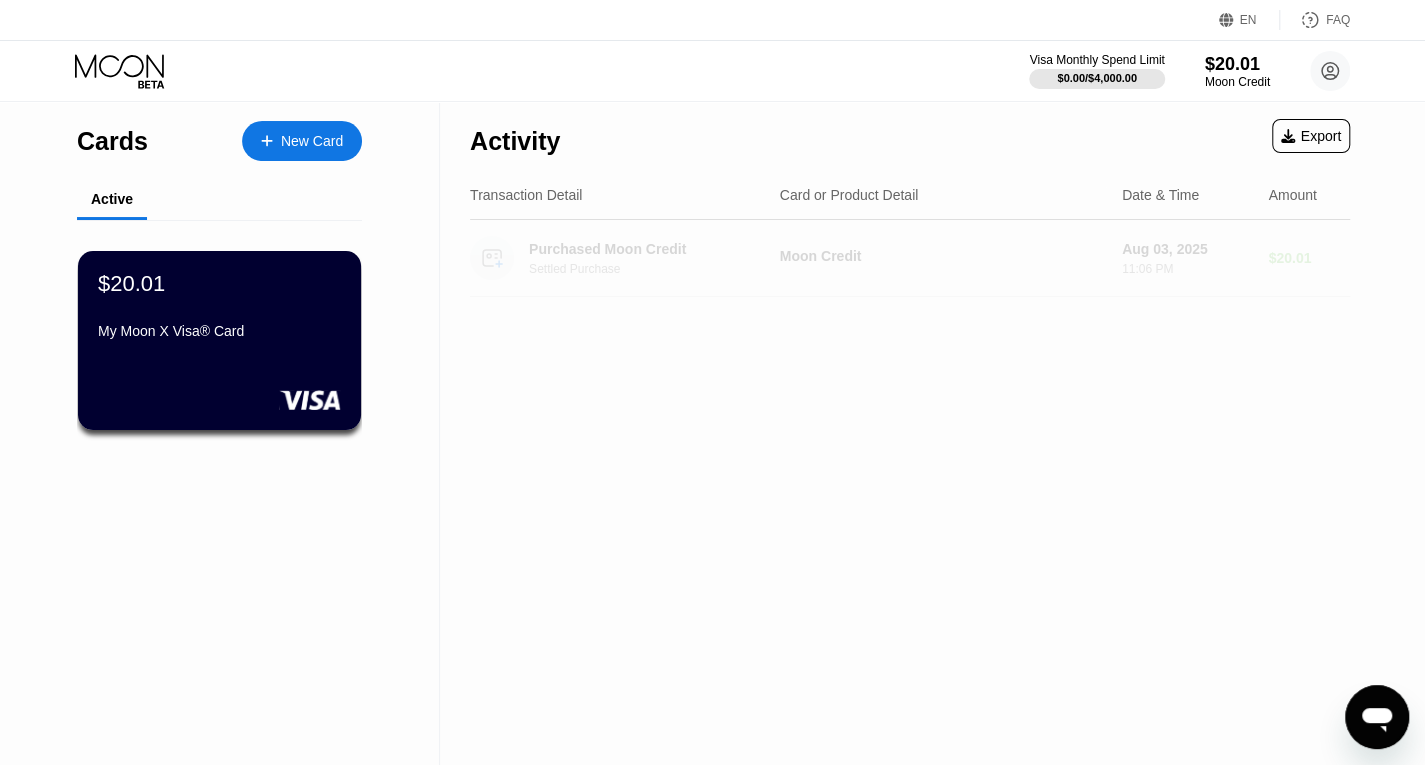 click on "Aug 03, 2025" at bounding box center (1187, 249) 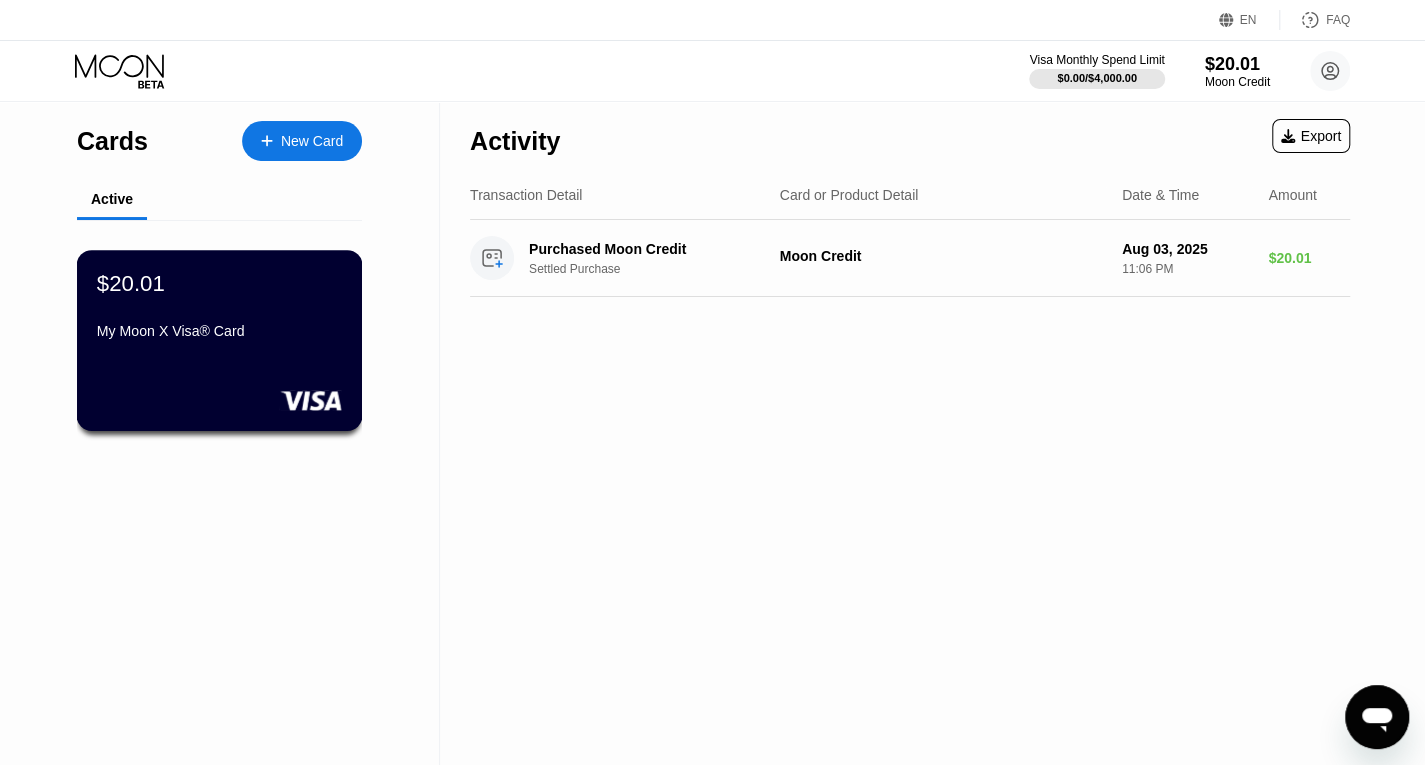 click on "My Moon X Visa® Card" at bounding box center [219, 331] 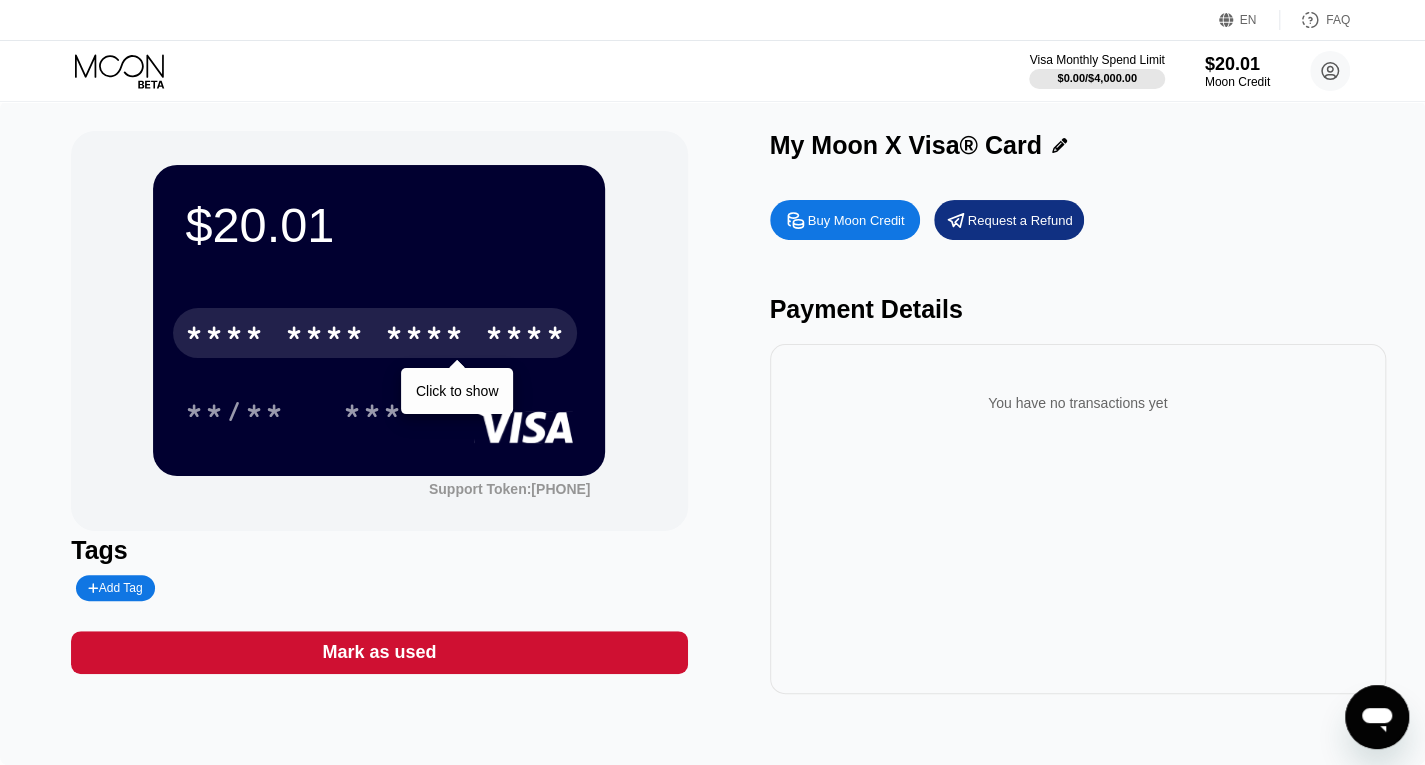 click on "* * * *" at bounding box center (425, 336) 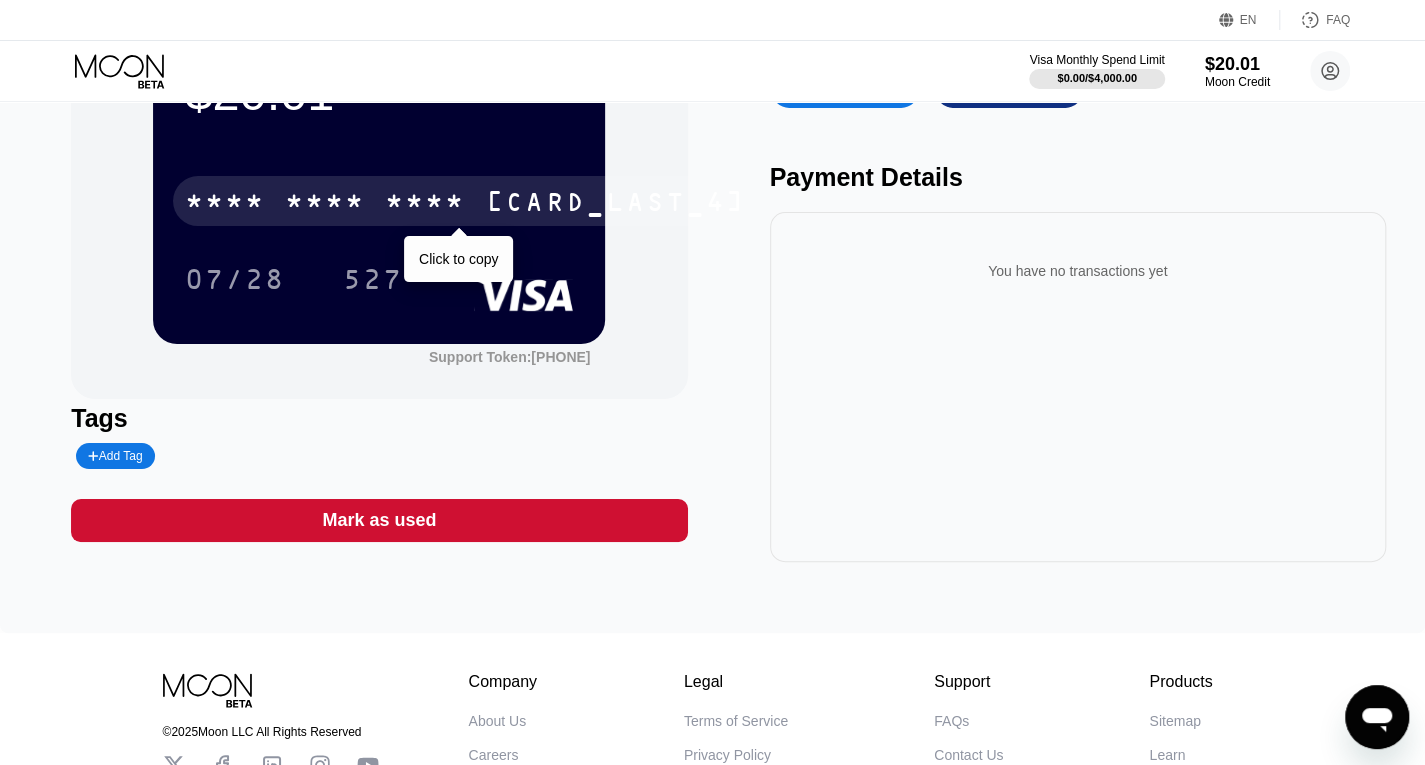 scroll, scrollTop: 0, scrollLeft: 0, axis: both 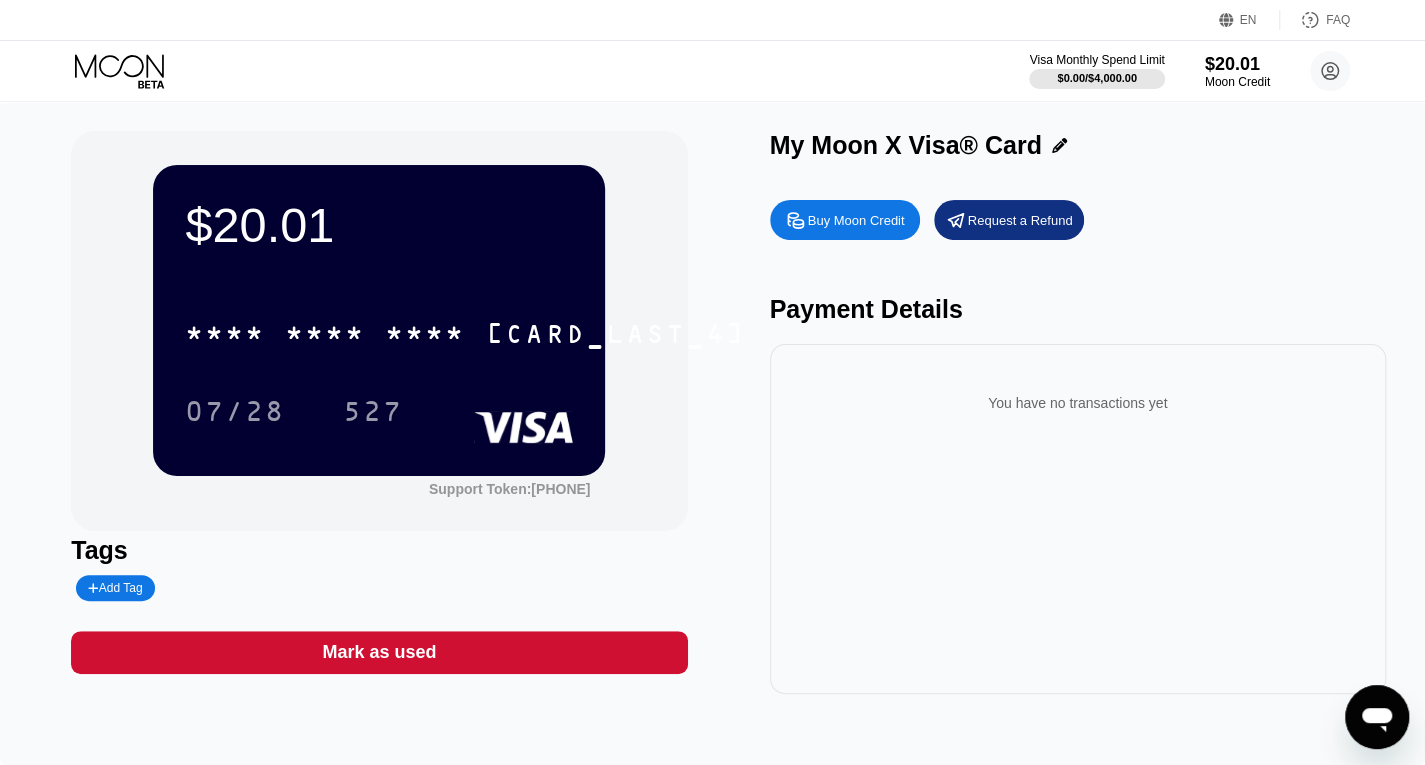 click on "* * * * * * * * * * * * 9664" at bounding box center [379, 327] 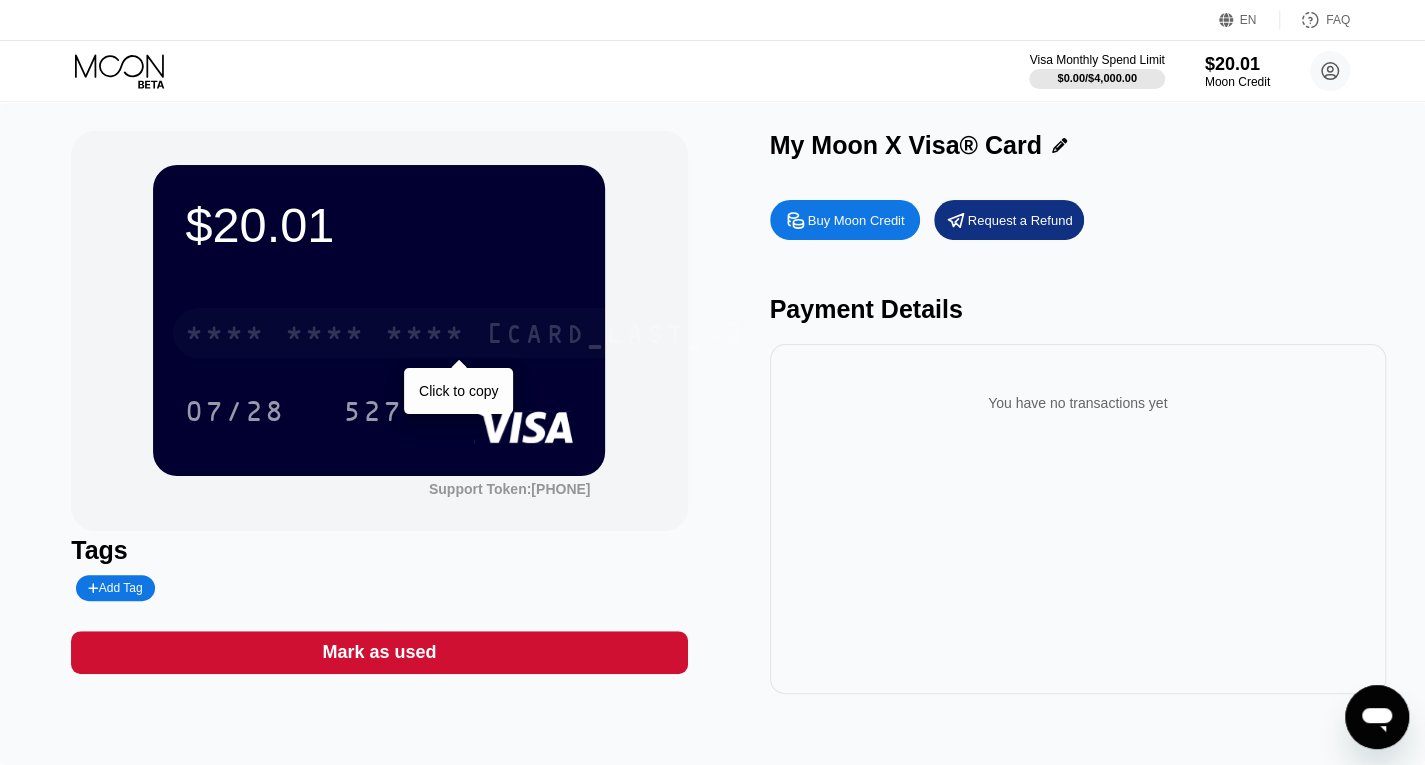click on "* * * *" at bounding box center [425, 336] 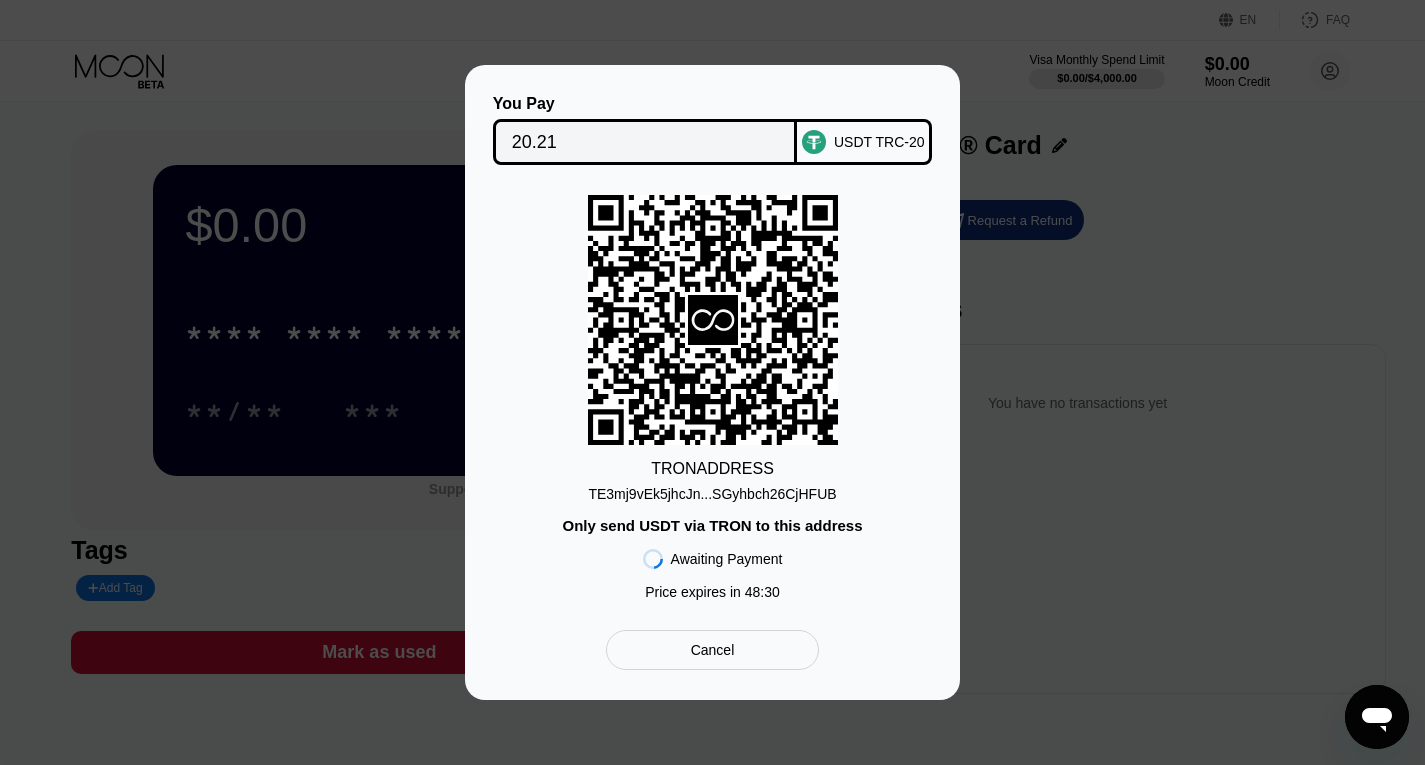 scroll, scrollTop: 0, scrollLeft: 0, axis: both 